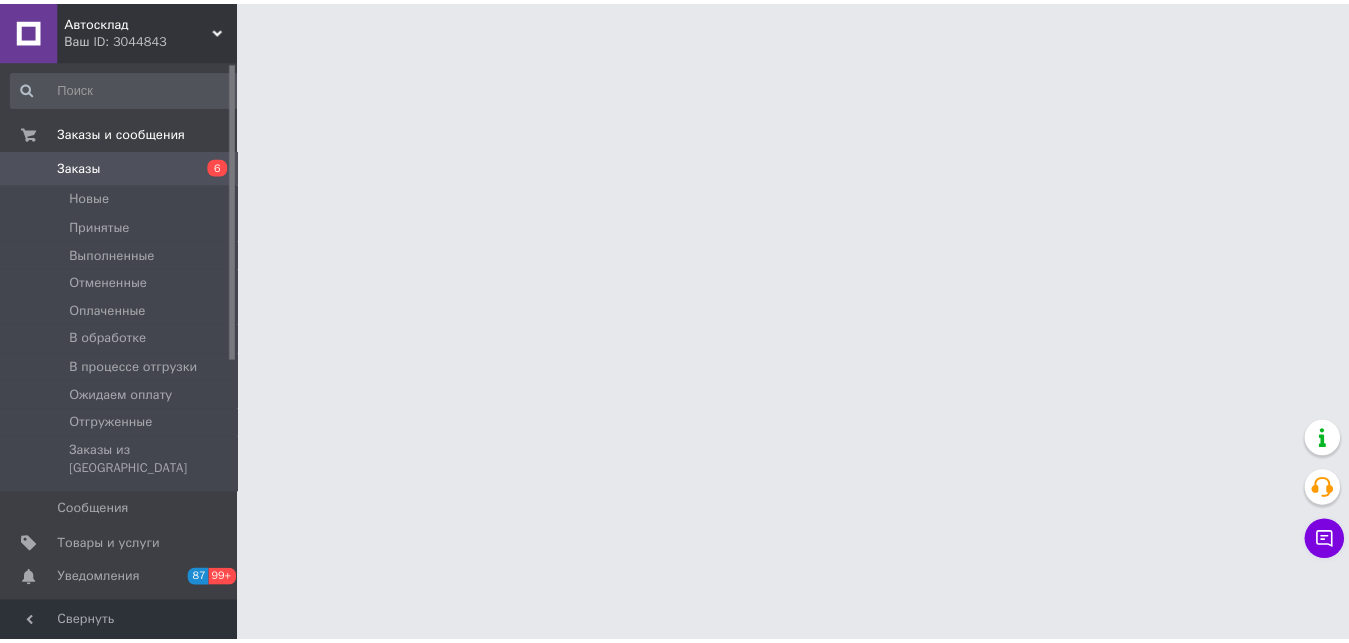 scroll, scrollTop: 0, scrollLeft: 0, axis: both 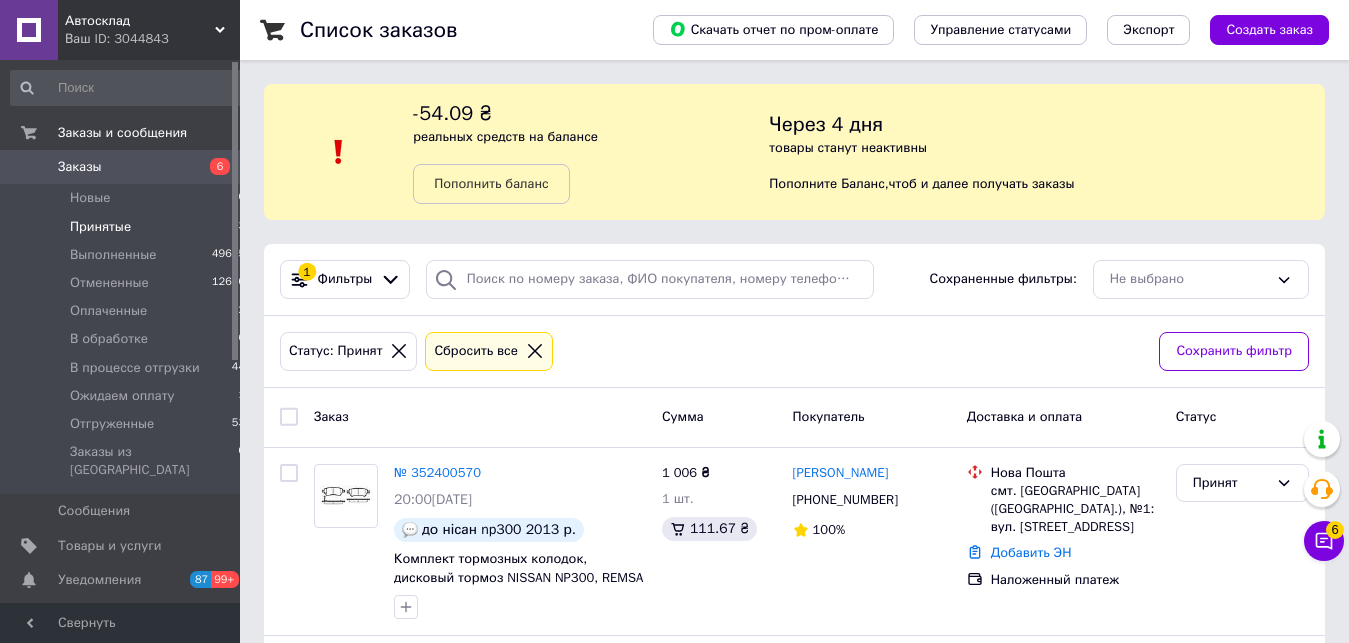 click on "Заказы 6" at bounding box center [128, 167] 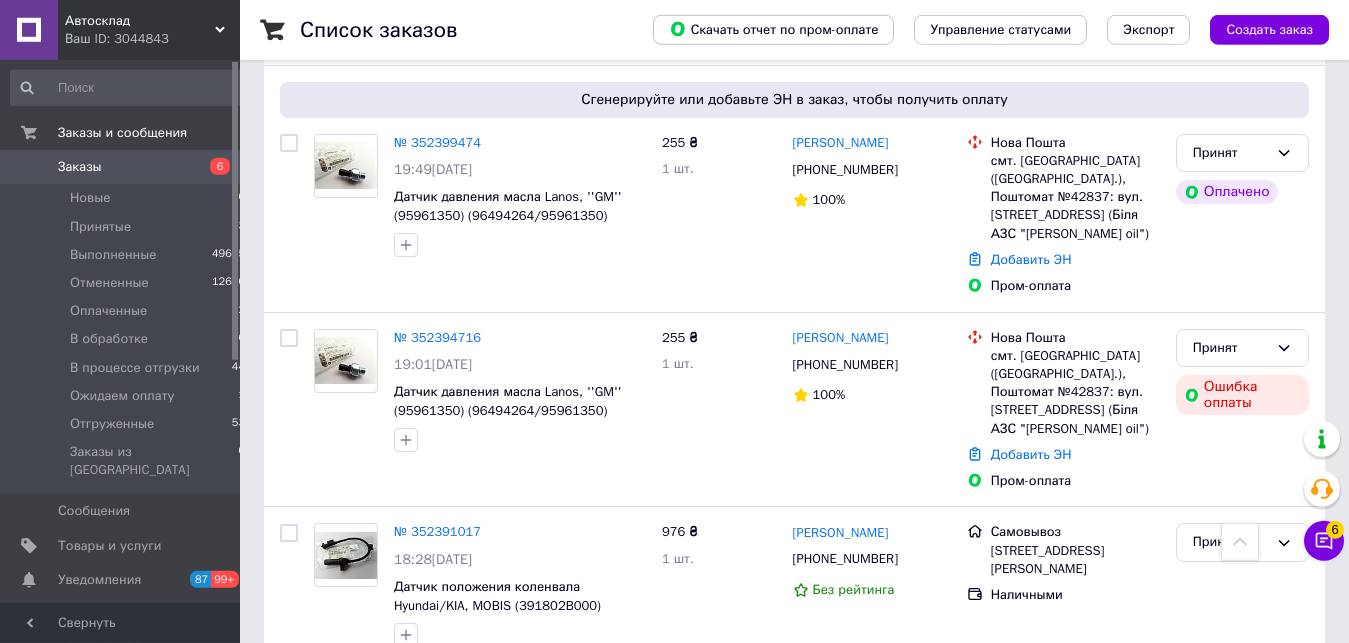 scroll, scrollTop: 510, scrollLeft: 0, axis: vertical 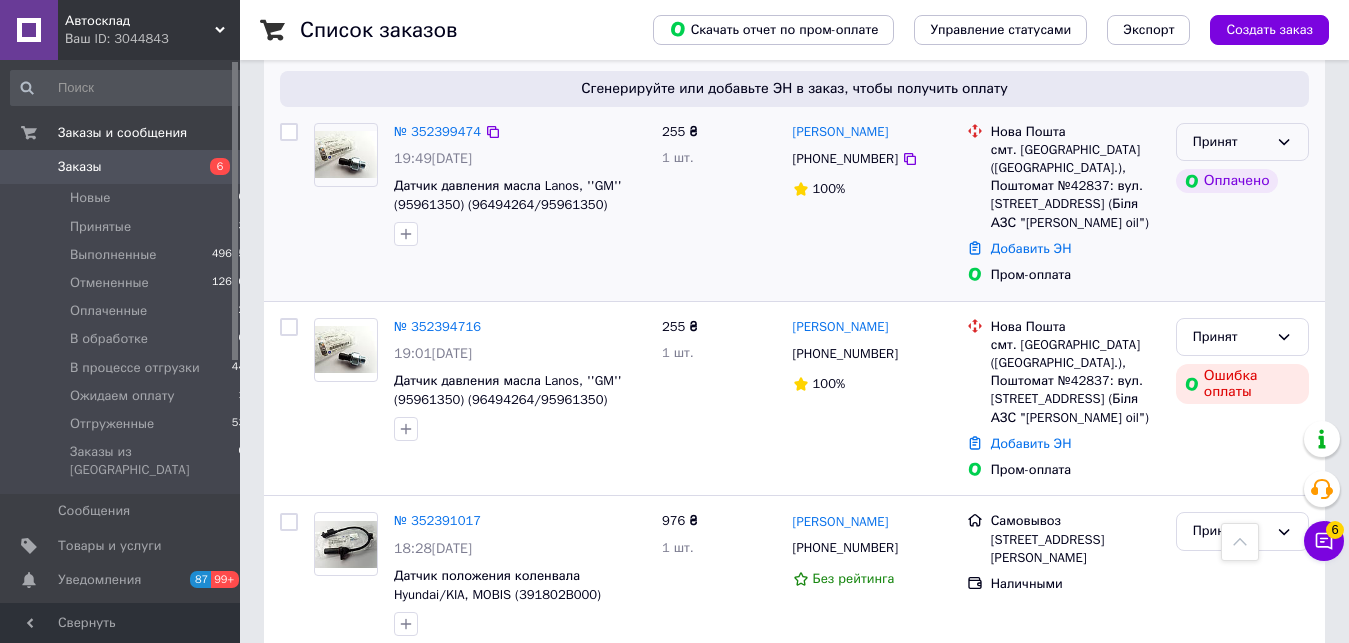 click 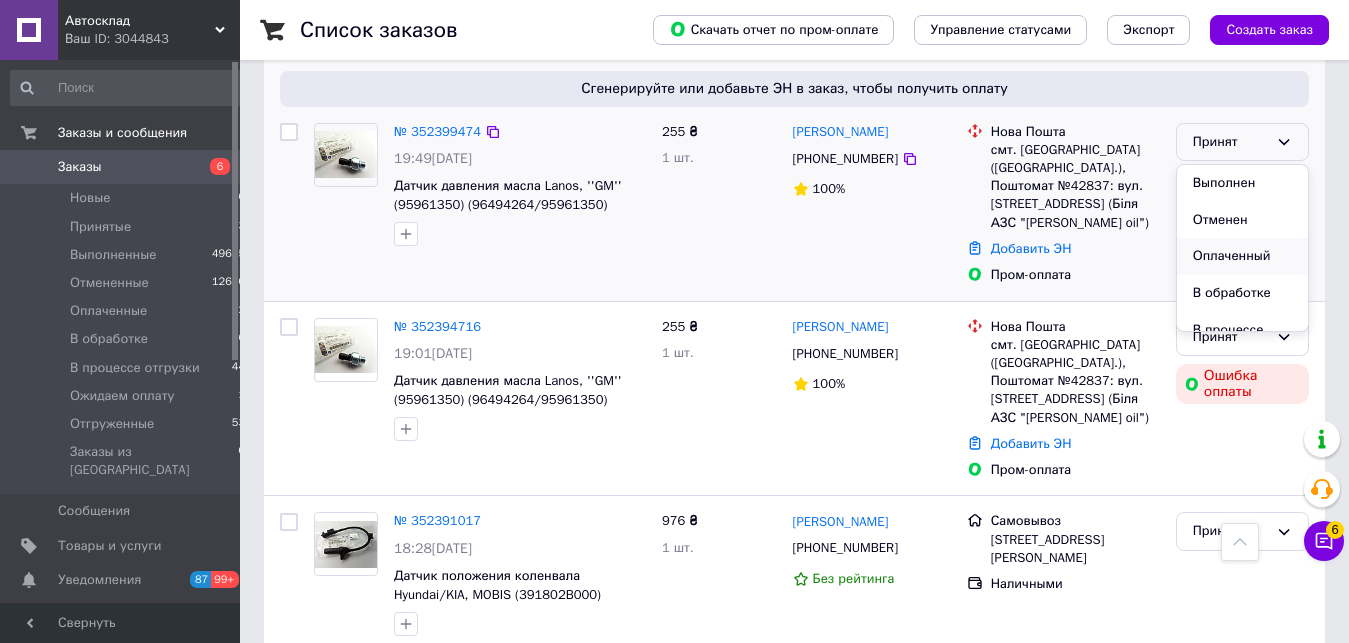 scroll, scrollTop: 102, scrollLeft: 0, axis: vertical 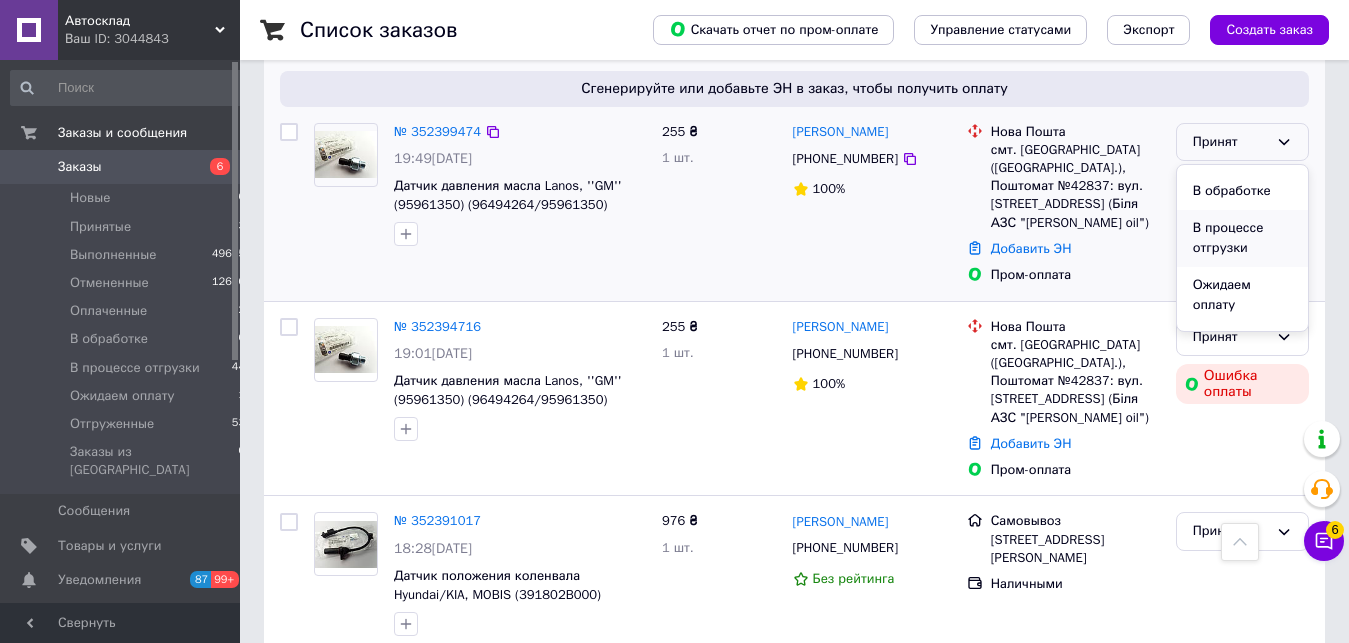 click on "В процессе отгрузки" at bounding box center [1242, 238] 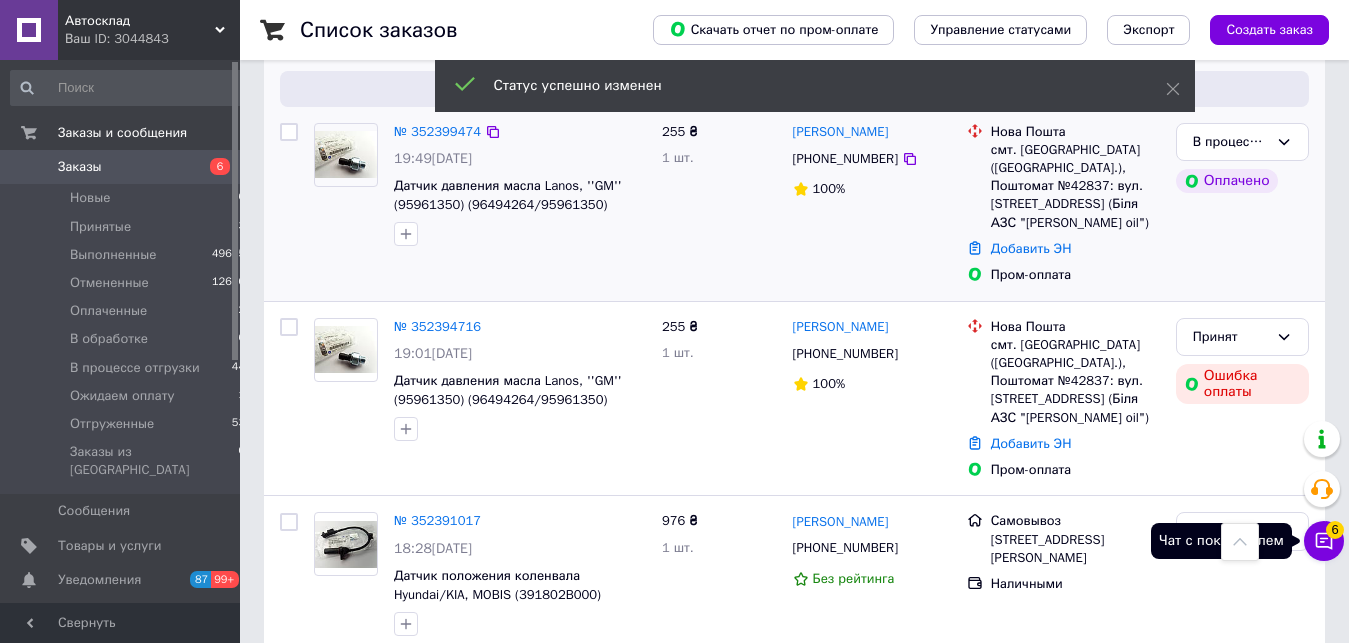 click 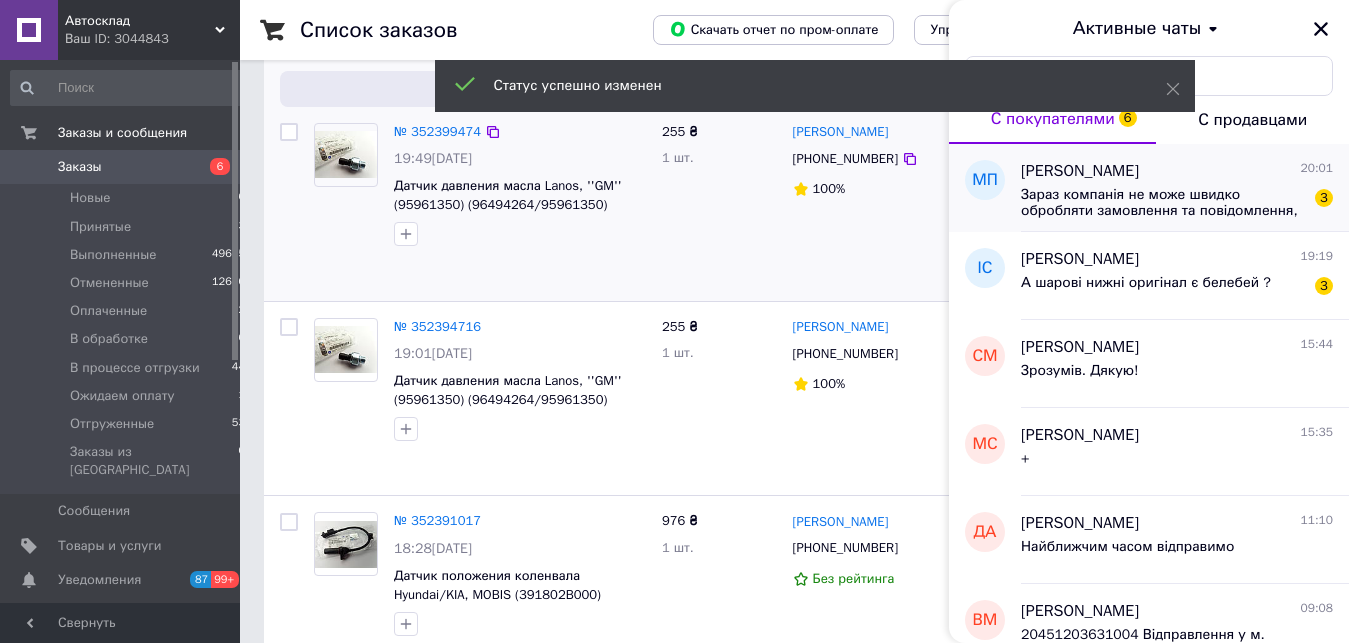 click on "Микола Полюга 20:01" at bounding box center (1177, 171) 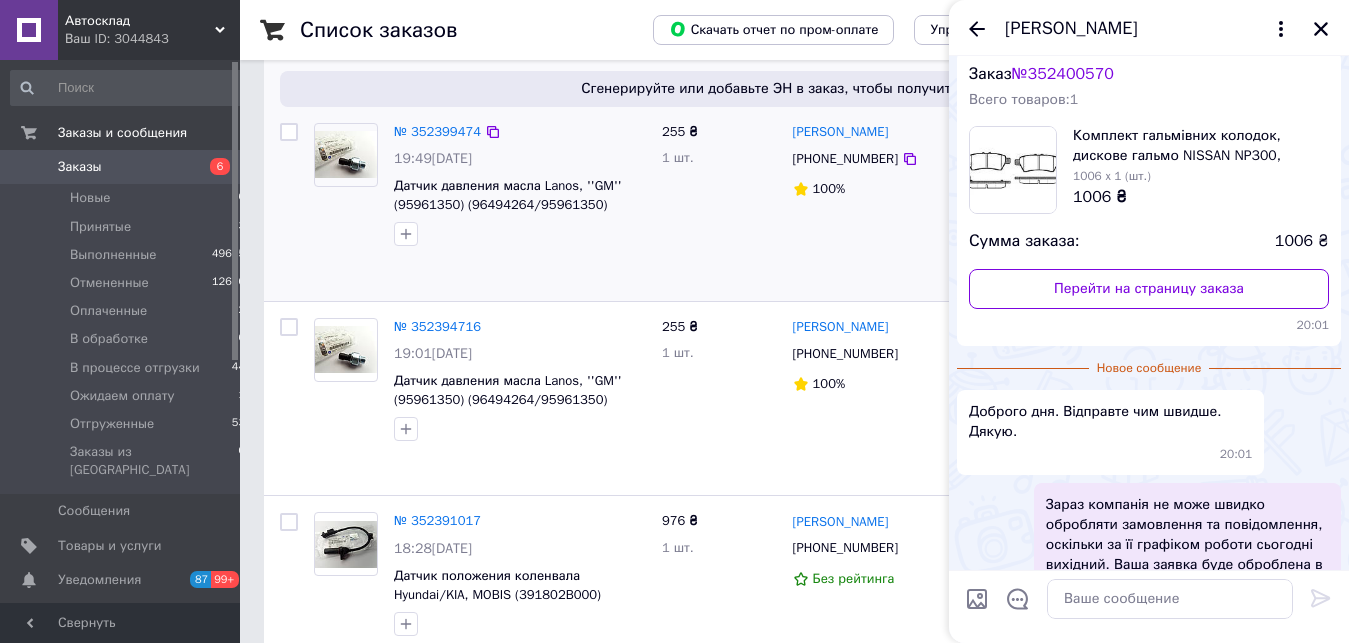 scroll, scrollTop: 0, scrollLeft: 0, axis: both 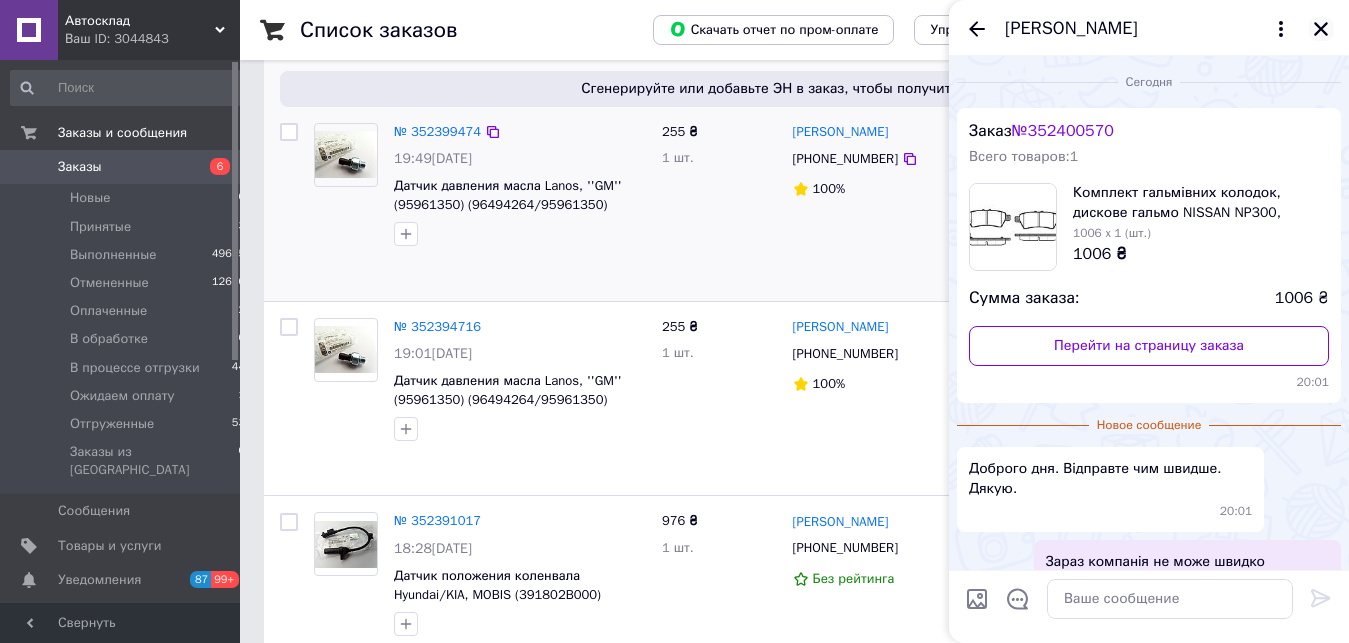 click 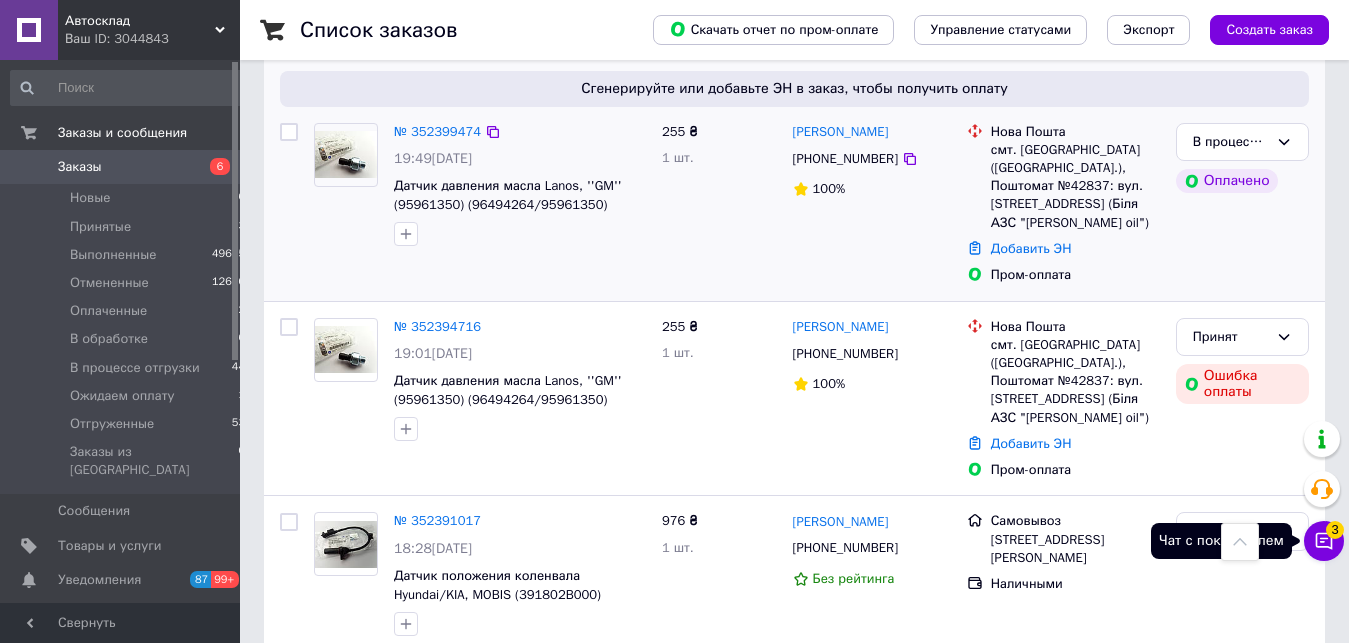 click 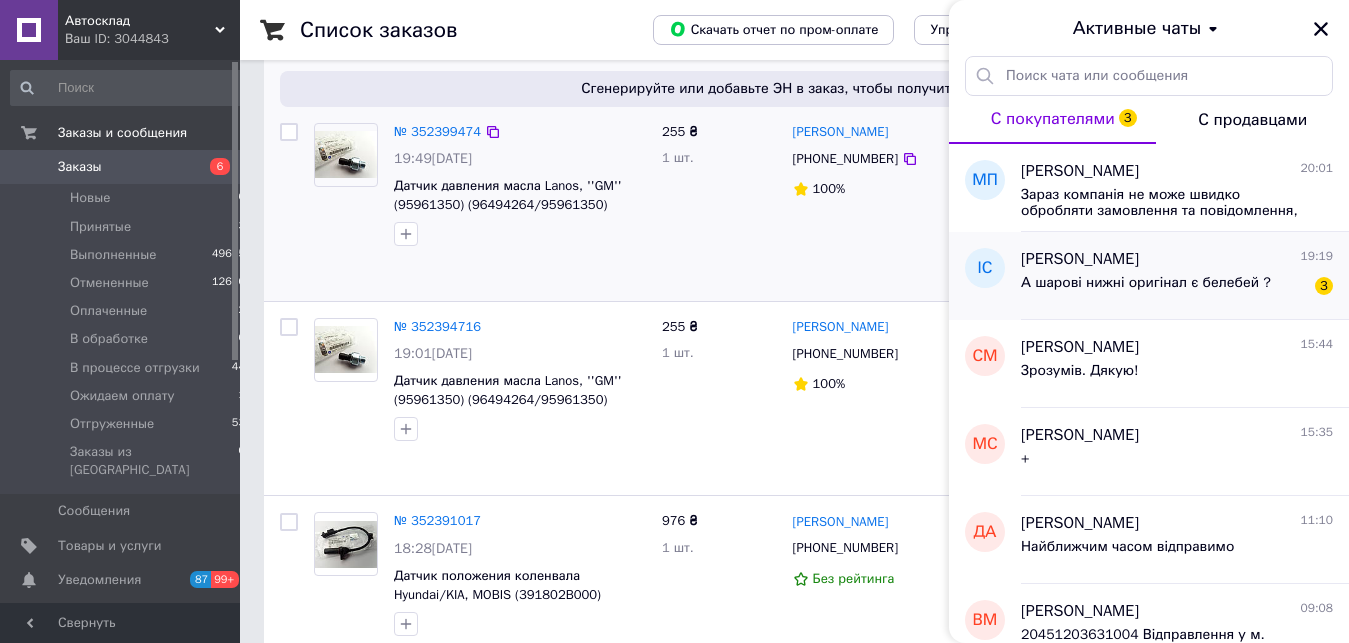 click on "А шарові нижні оригінал є белебей ?" at bounding box center (1146, 289) 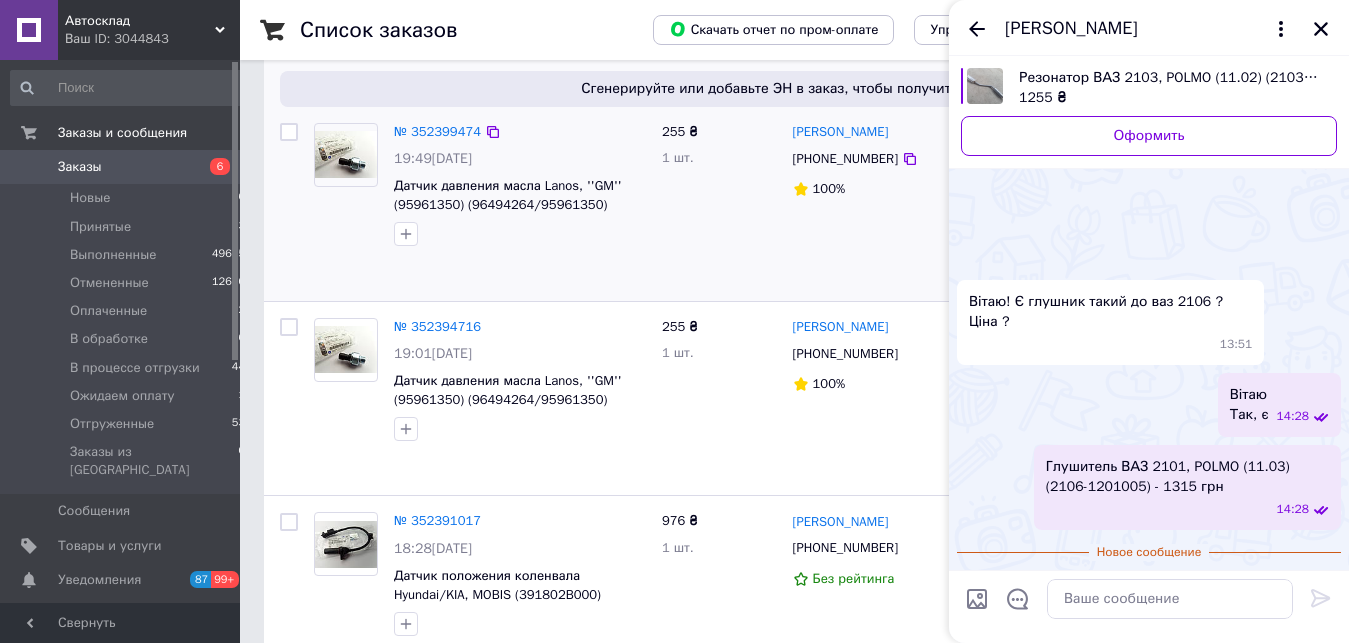 scroll, scrollTop: 284, scrollLeft: 0, axis: vertical 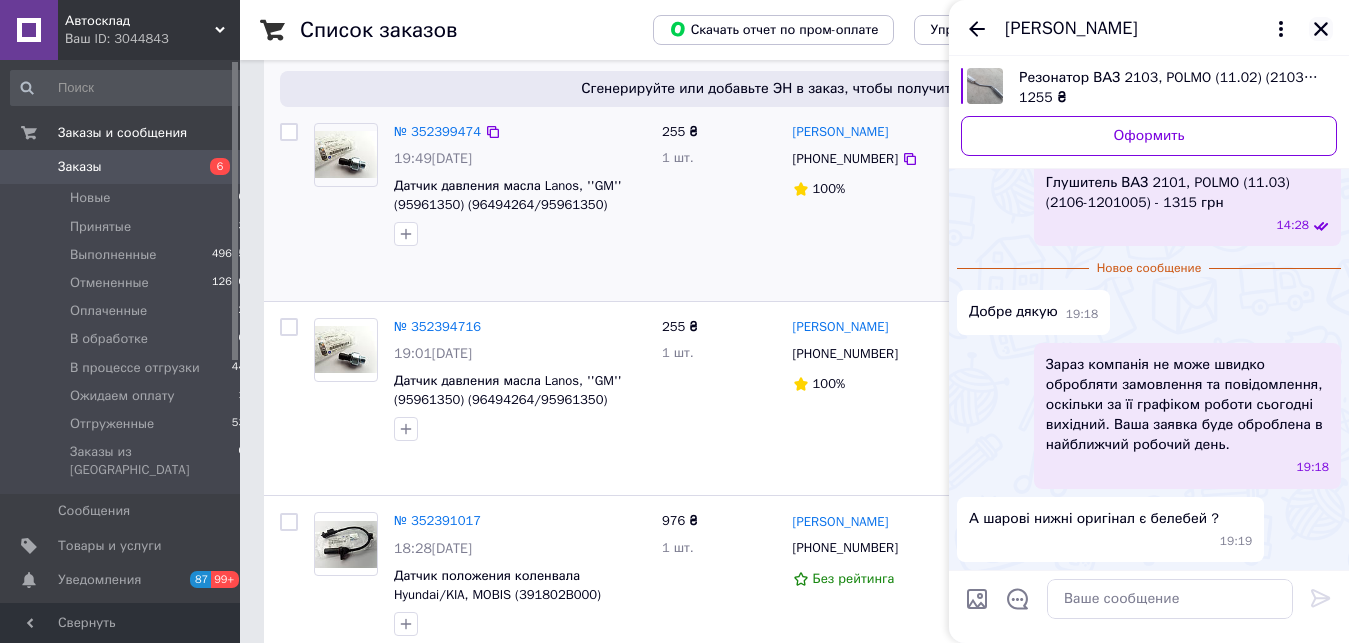 click 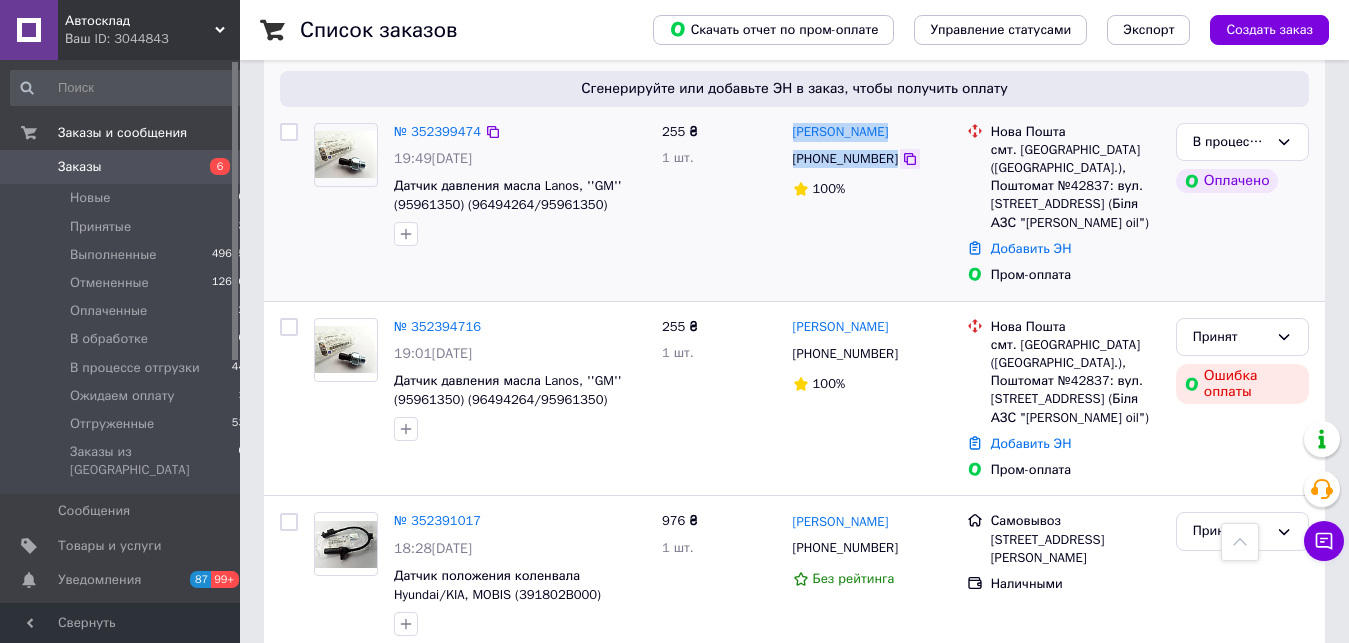 drag, startPoint x: 789, startPoint y: 122, endPoint x: 891, endPoint y: 161, distance: 109.201645 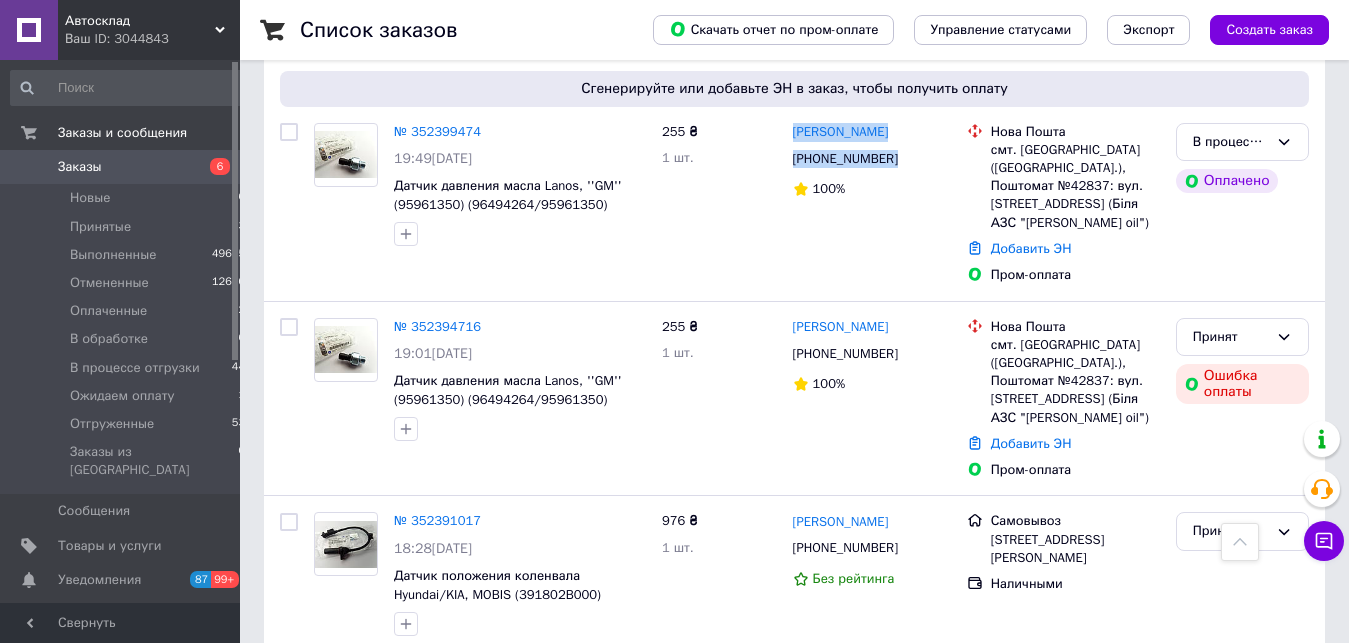 copy on "Дима Марченко +380968466020" 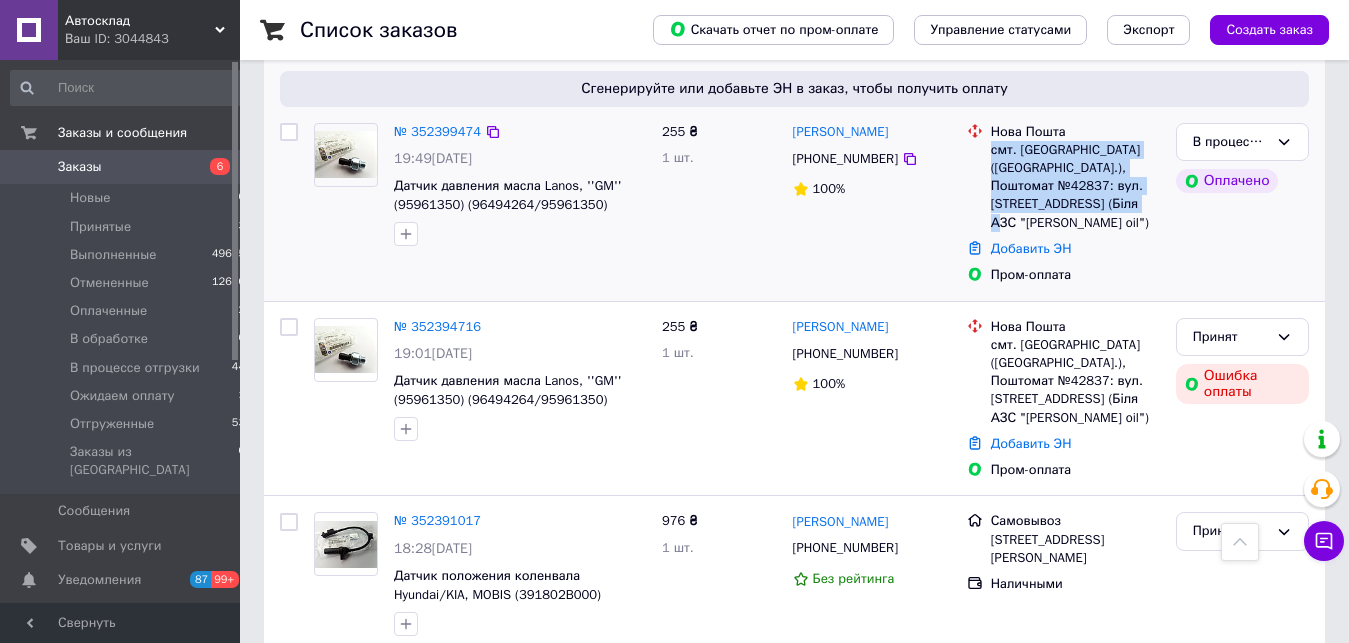 drag, startPoint x: 1006, startPoint y: 153, endPoint x: 1097, endPoint y: 206, distance: 105.30907 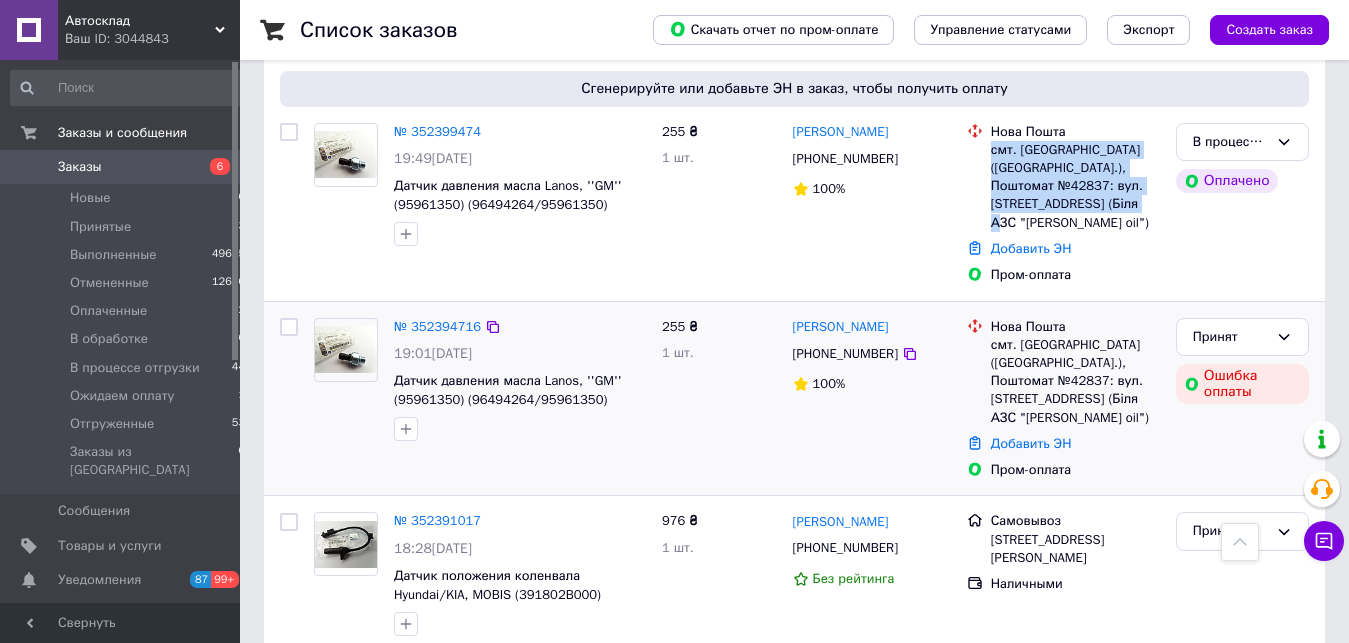 copy on "смт. Савинці (Харківська обл.), Поштомат №42837: вул. Комунальна, 14 (Біля АЗС "Brent oil")" 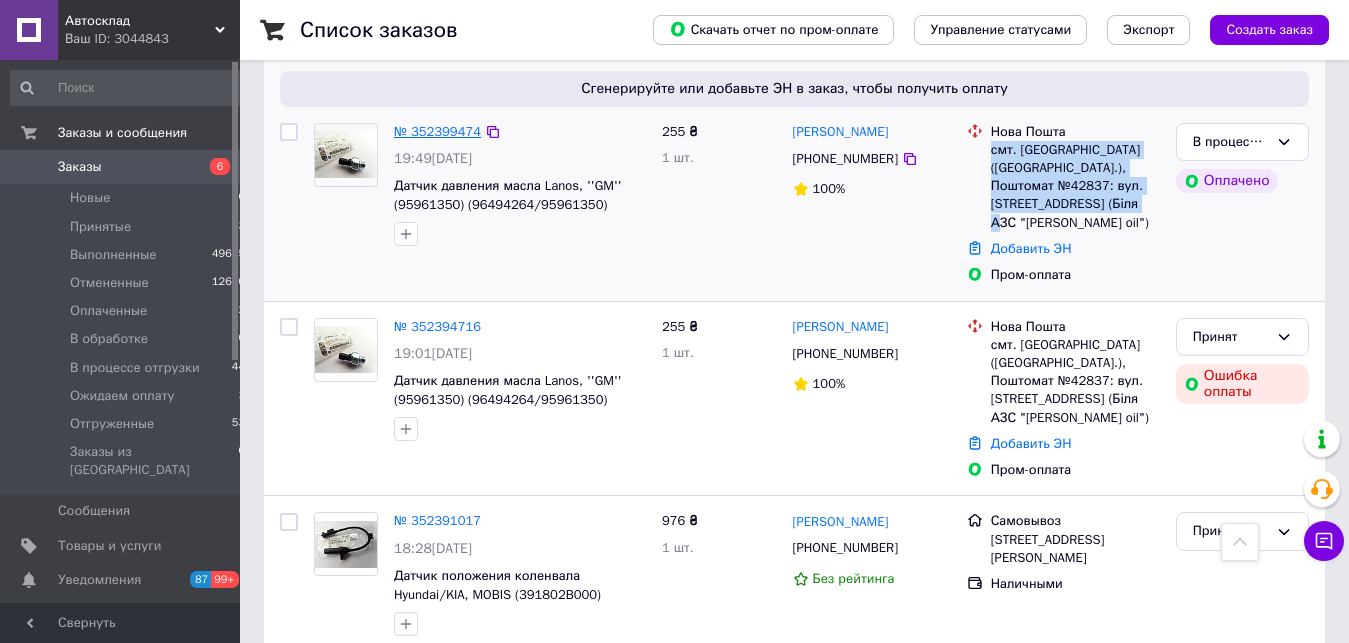 click on "№ 352399474" at bounding box center [437, 131] 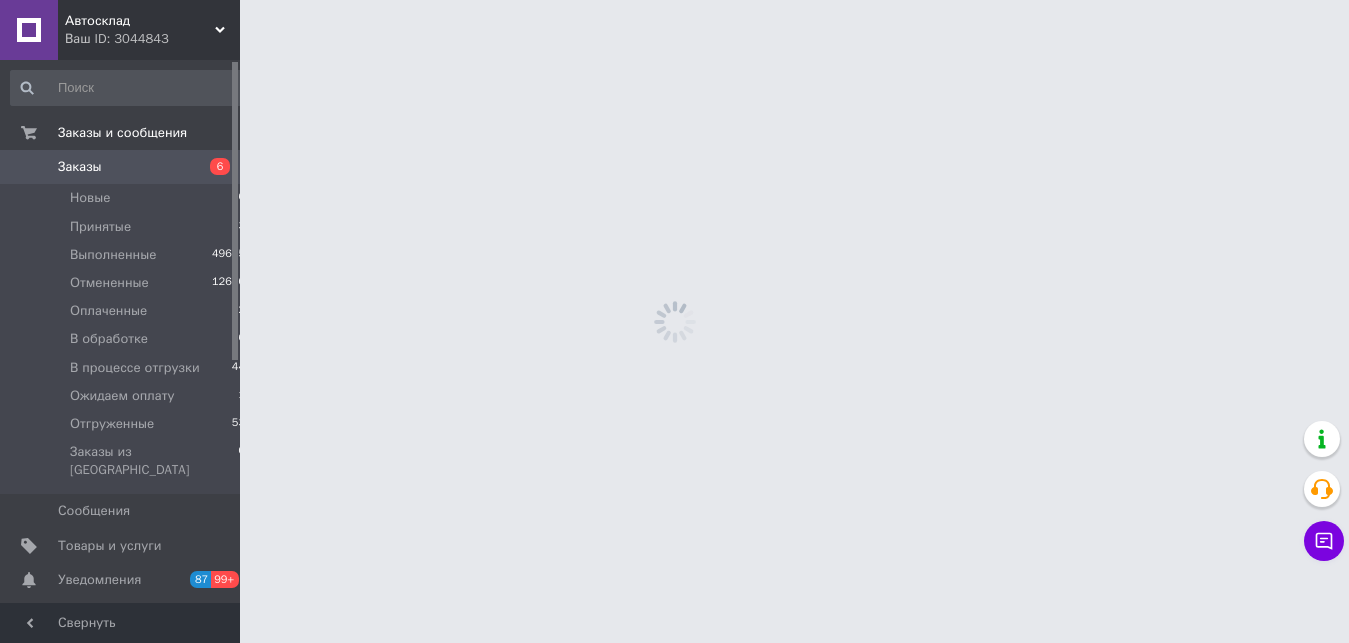 scroll, scrollTop: 0, scrollLeft: 0, axis: both 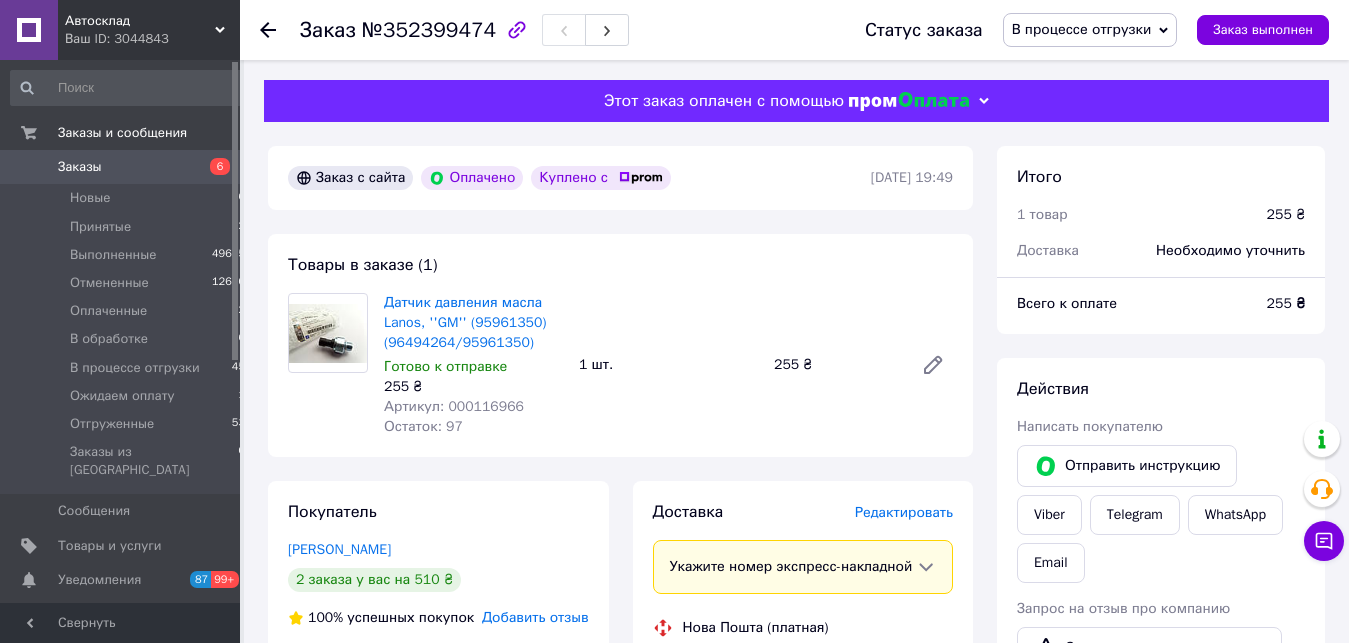click 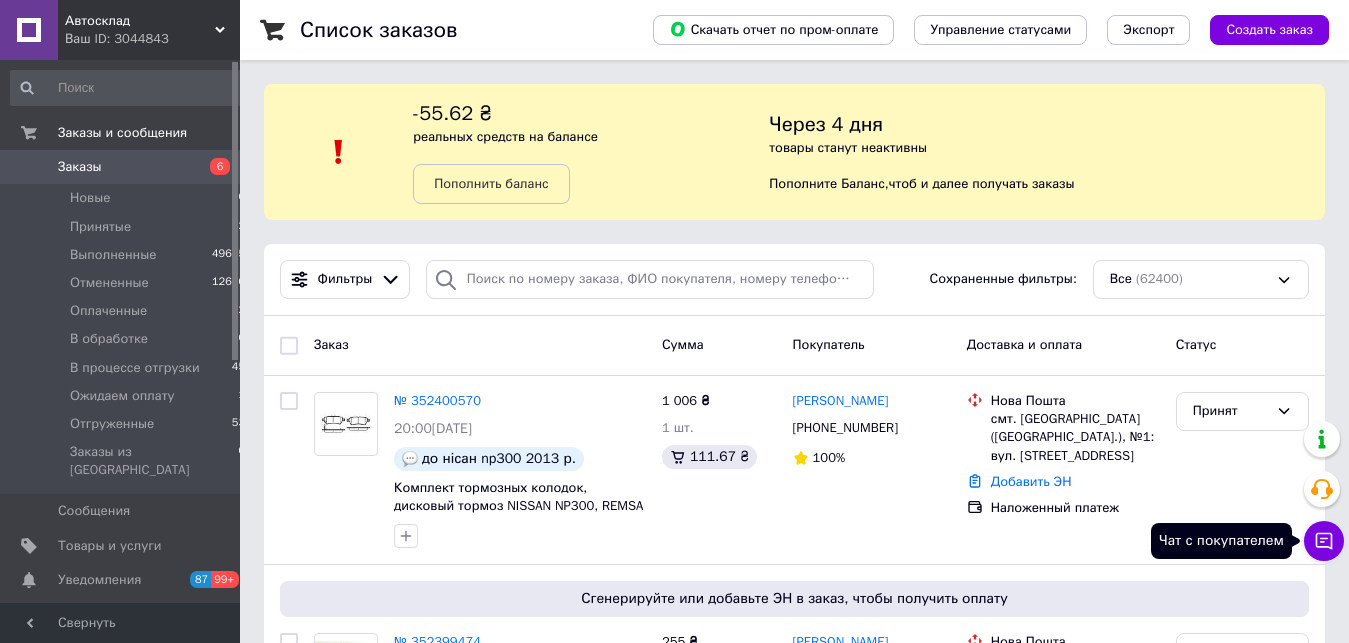 click on "Чат с покупателем" at bounding box center [1324, 541] 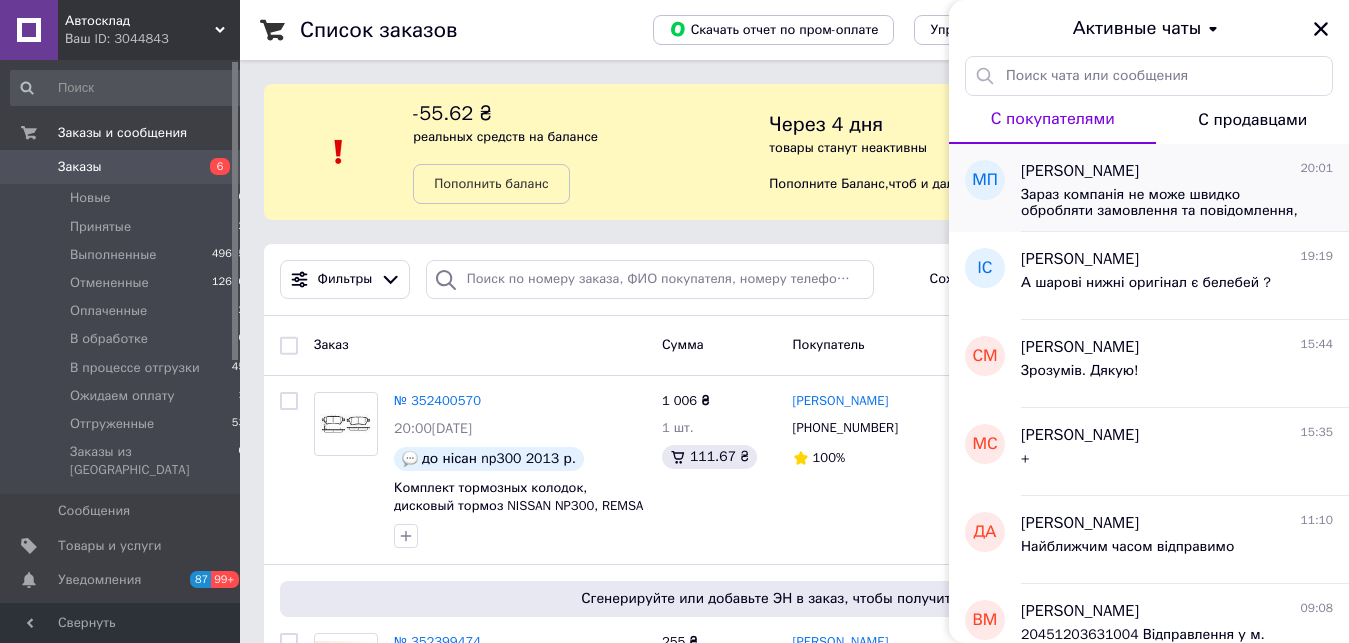 click on "Зараз компанія не може швидко обробляти замовлення та повідомлення,
оскільки за її графіком роботи сьогодні вихідний. Ваша заявка буде оброблена в найближчий робочий день." at bounding box center (1163, 203) 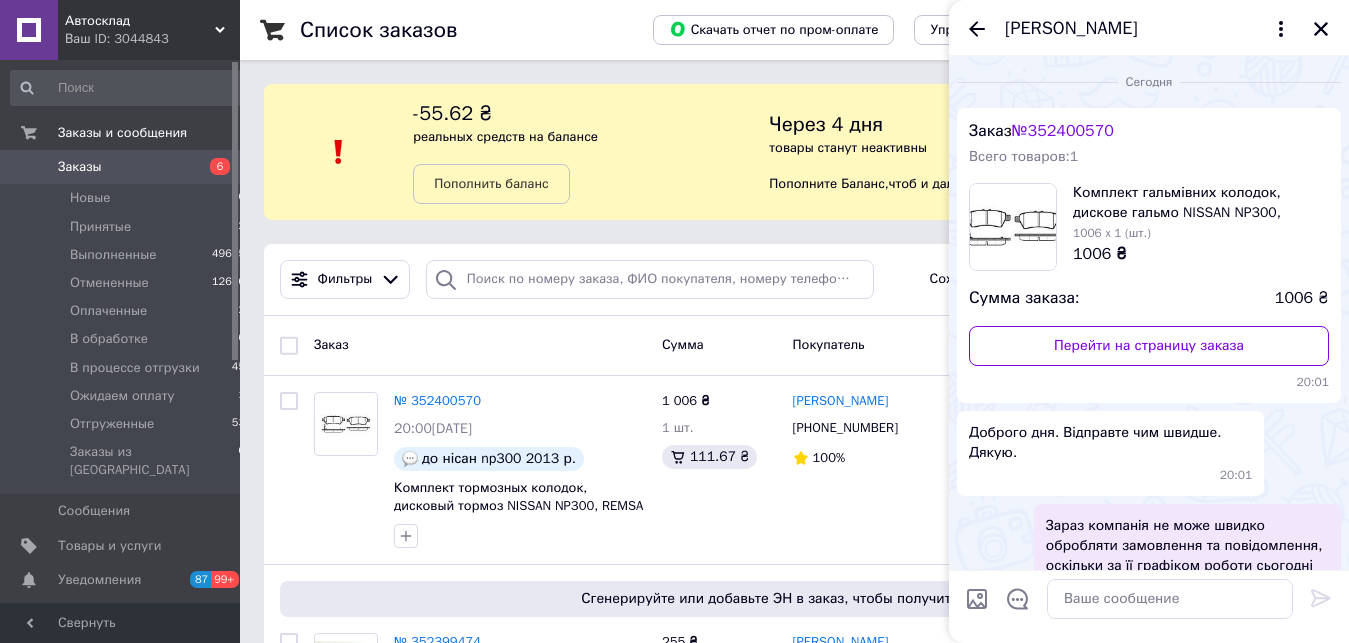 scroll, scrollTop: 160, scrollLeft: 0, axis: vertical 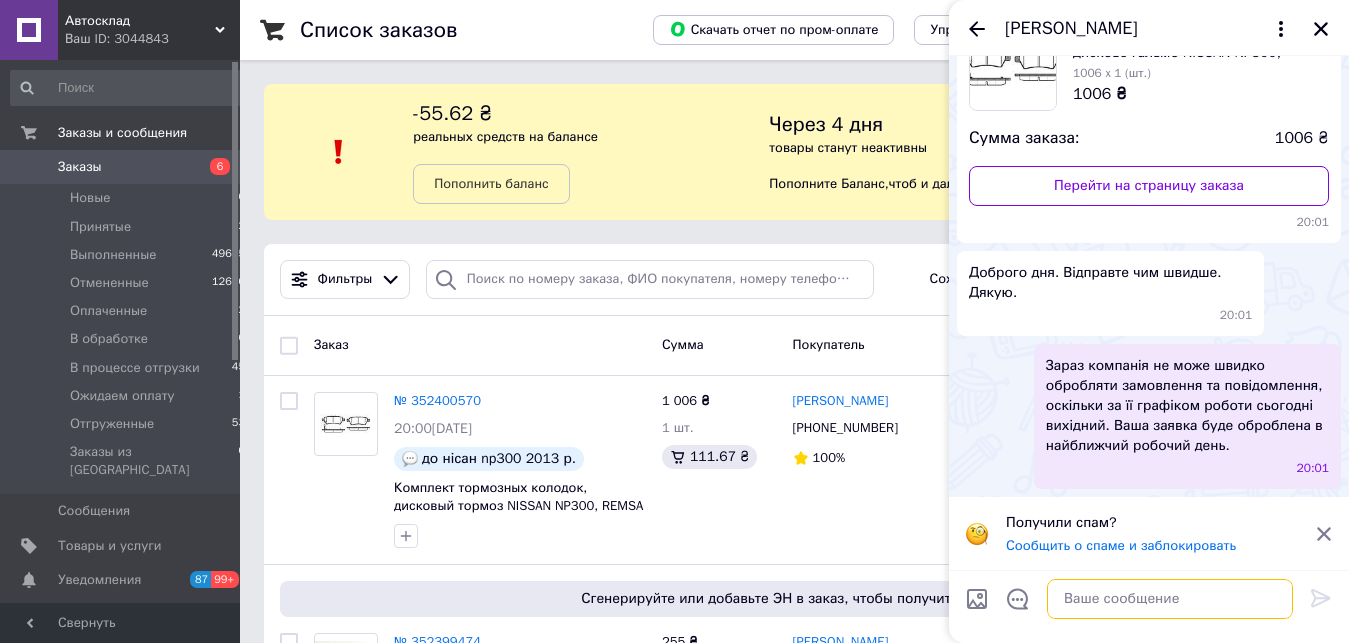 click at bounding box center [1170, 599] 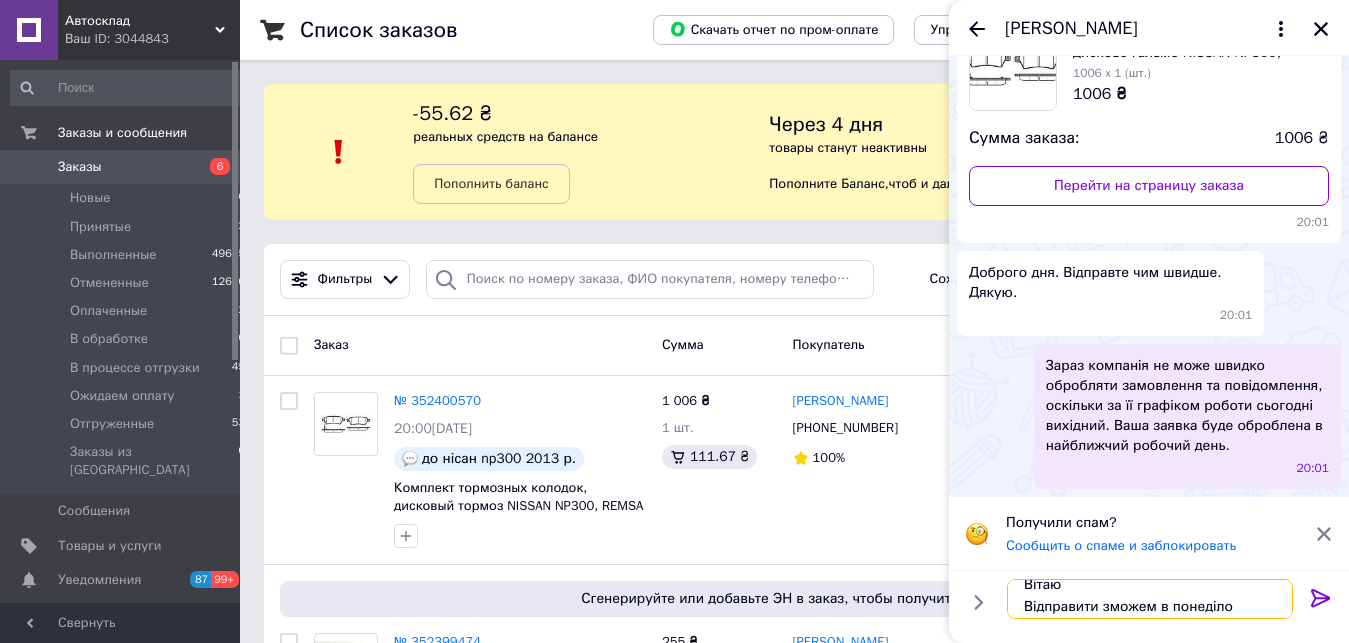 scroll, scrollTop: 2, scrollLeft: 0, axis: vertical 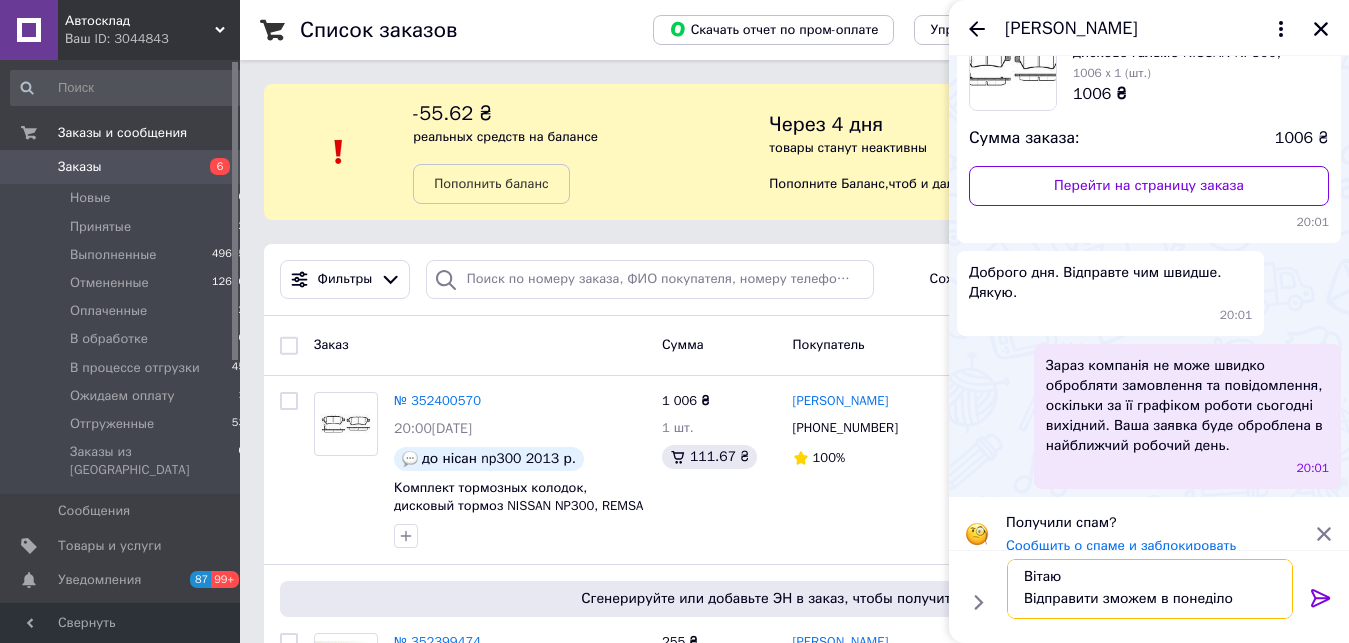type on "Вітаю
Відправити зможем в понеділок" 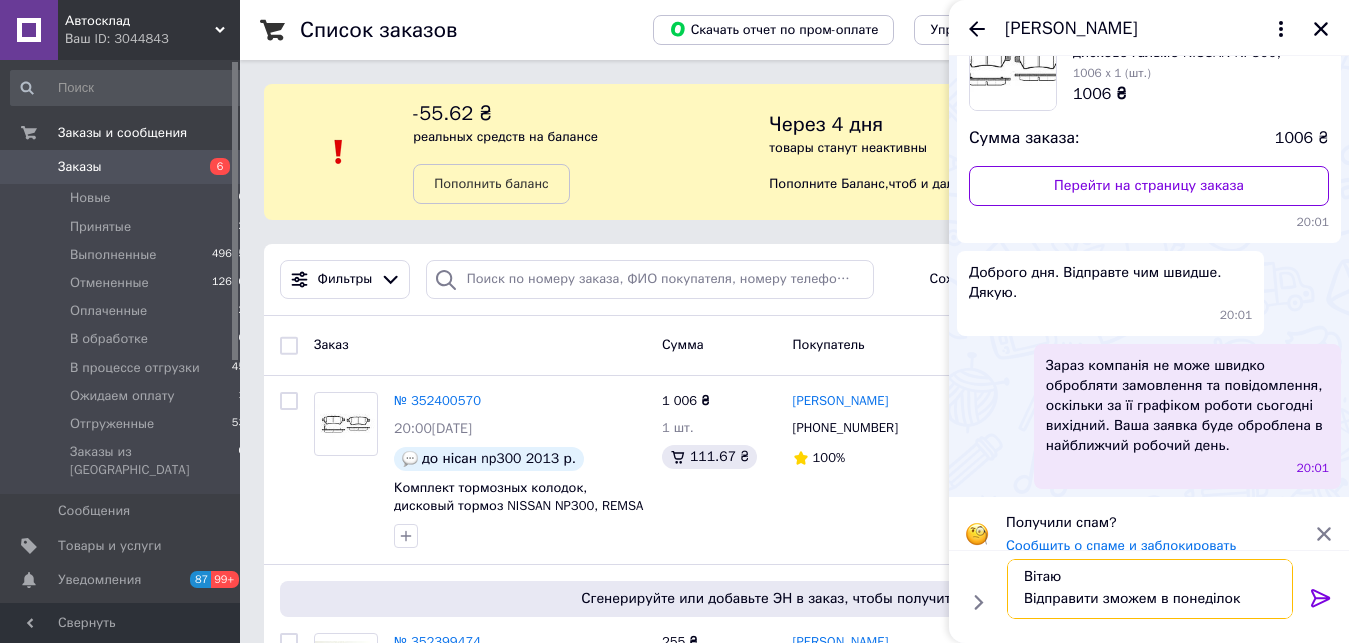 type 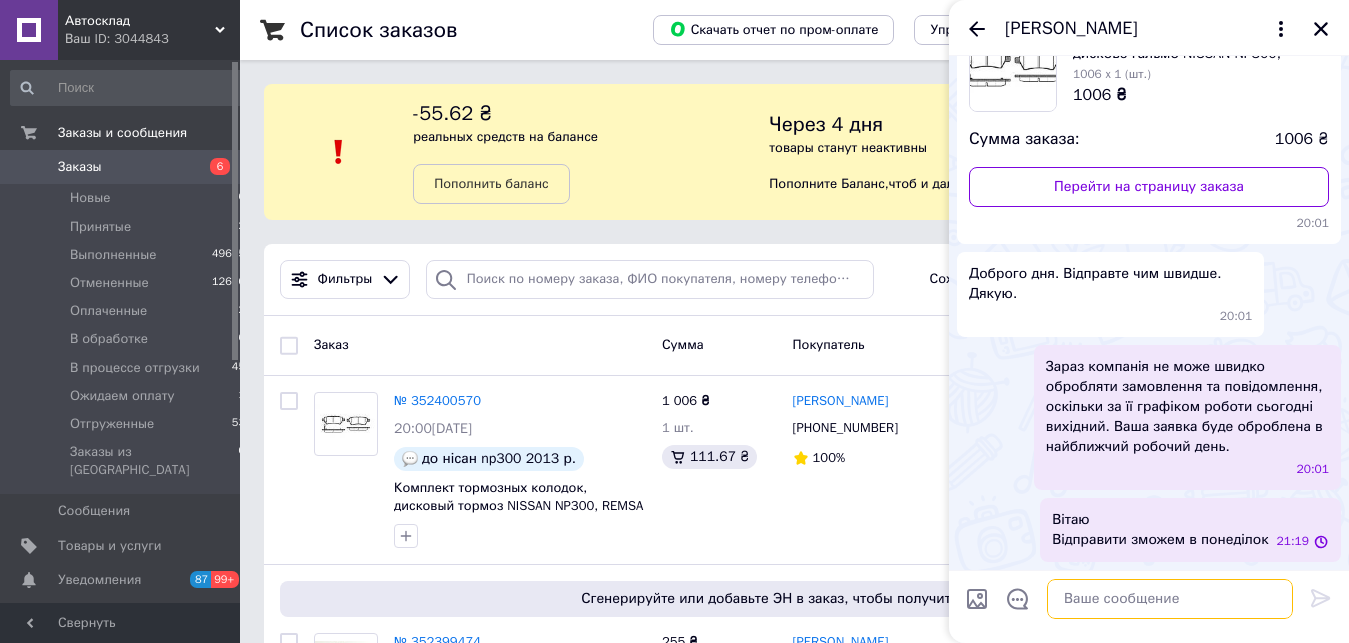 scroll, scrollTop: 0, scrollLeft: 0, axis: both 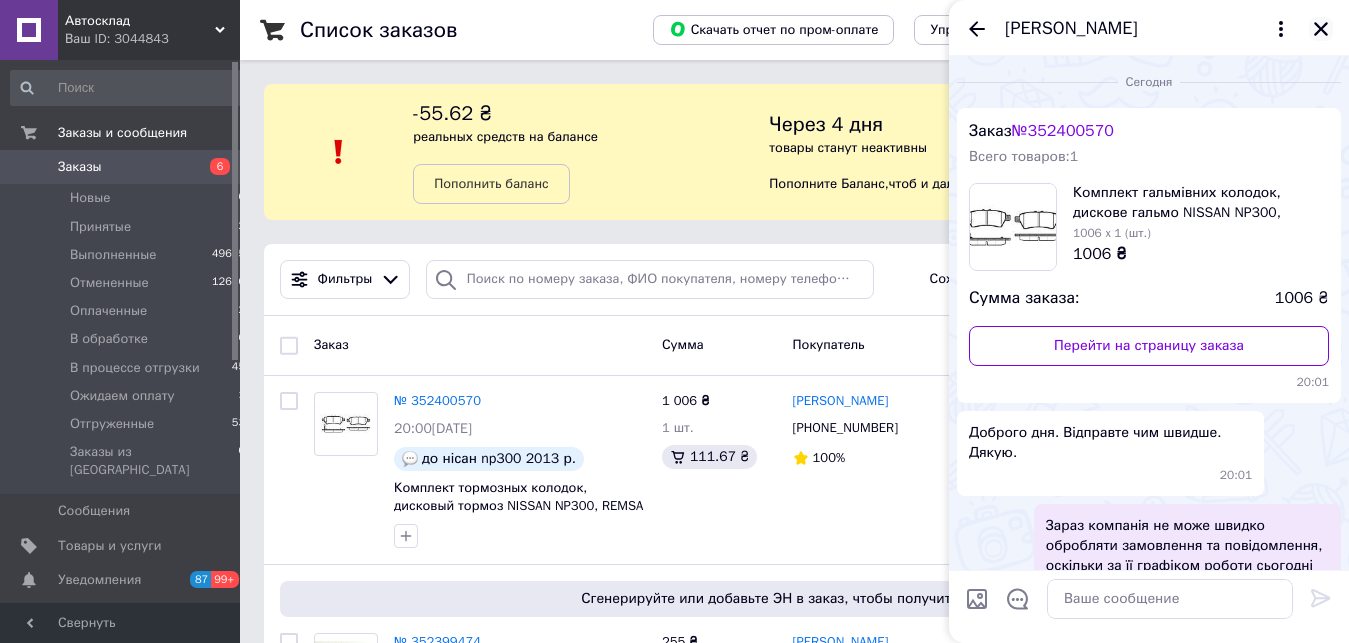 click 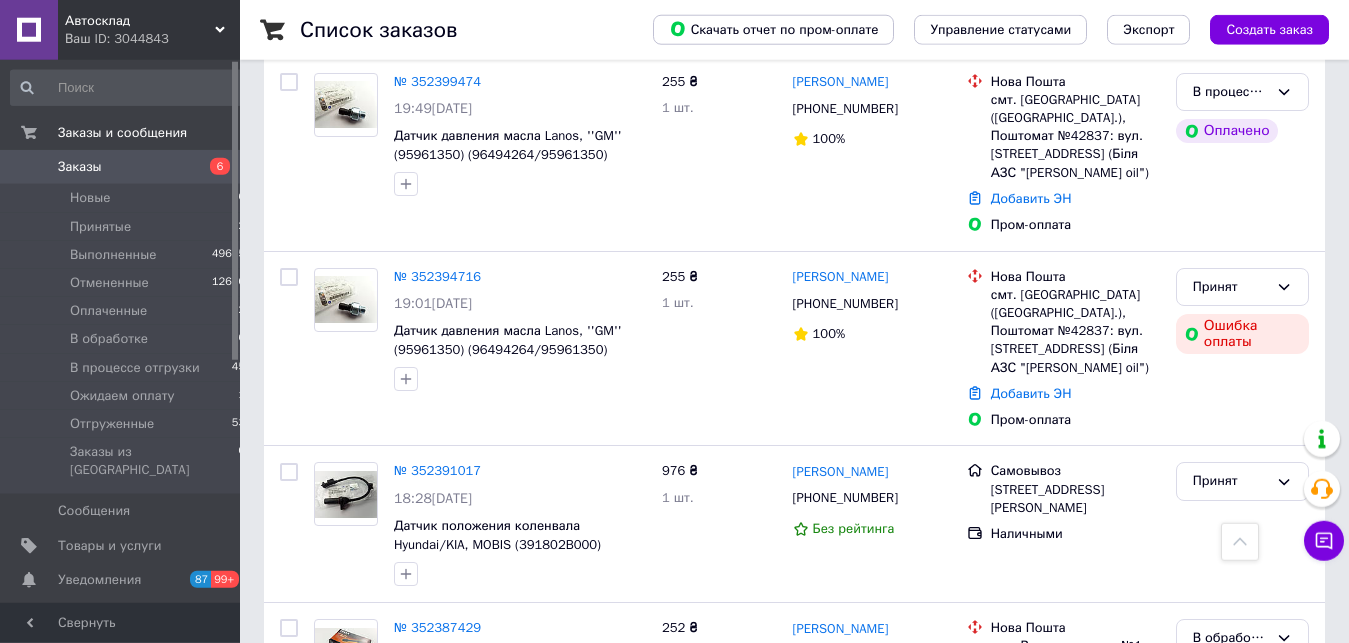 scroll, scrollTop: 612, scrollLeft: 0, axis: vertical 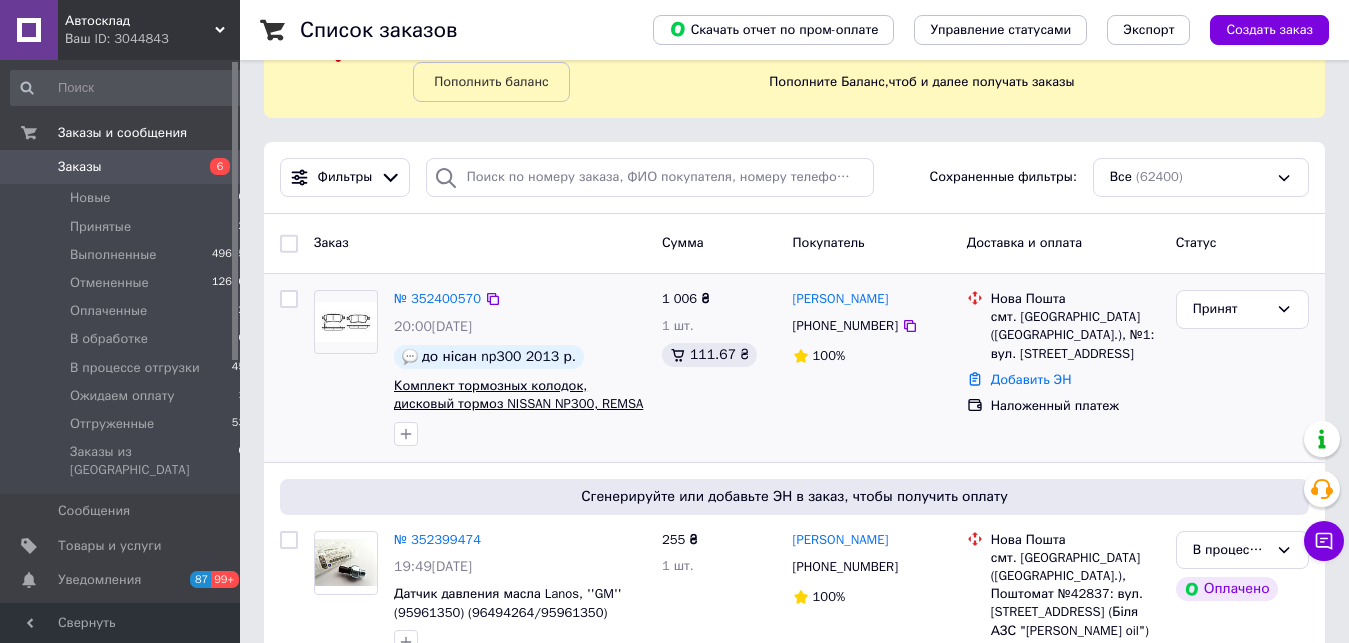drag, startPoint x: 631, startPoint y: 411, endPoint x: 586, endPoint y: 410, distance: 45.01111 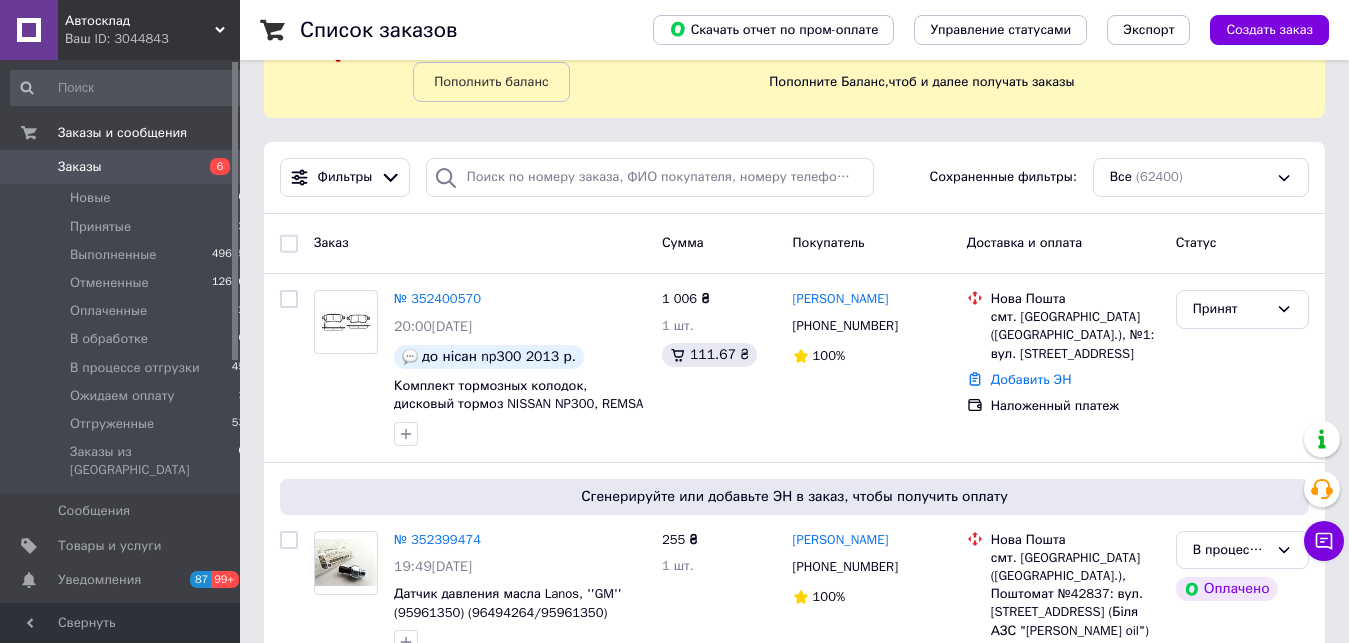 copy on "118801)" 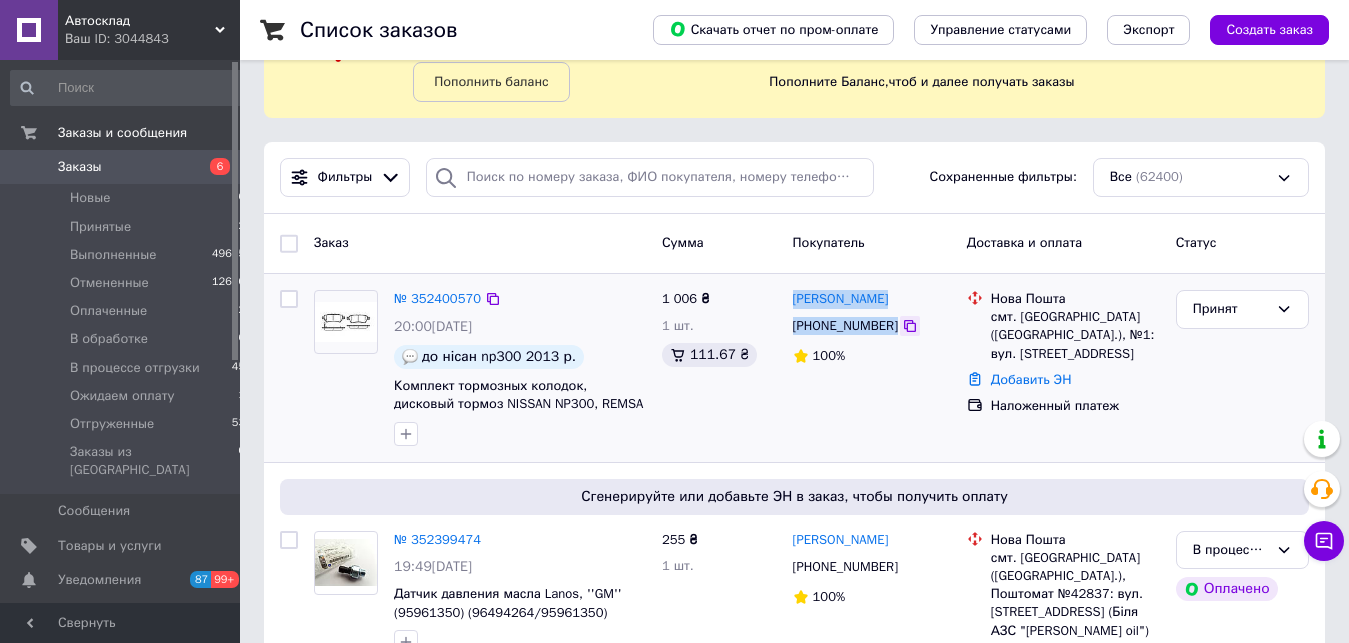 drag, startPoint x: 809, startPoint y: 292, endPoint x: 895, endPoint y: 323, distance: 91.416626 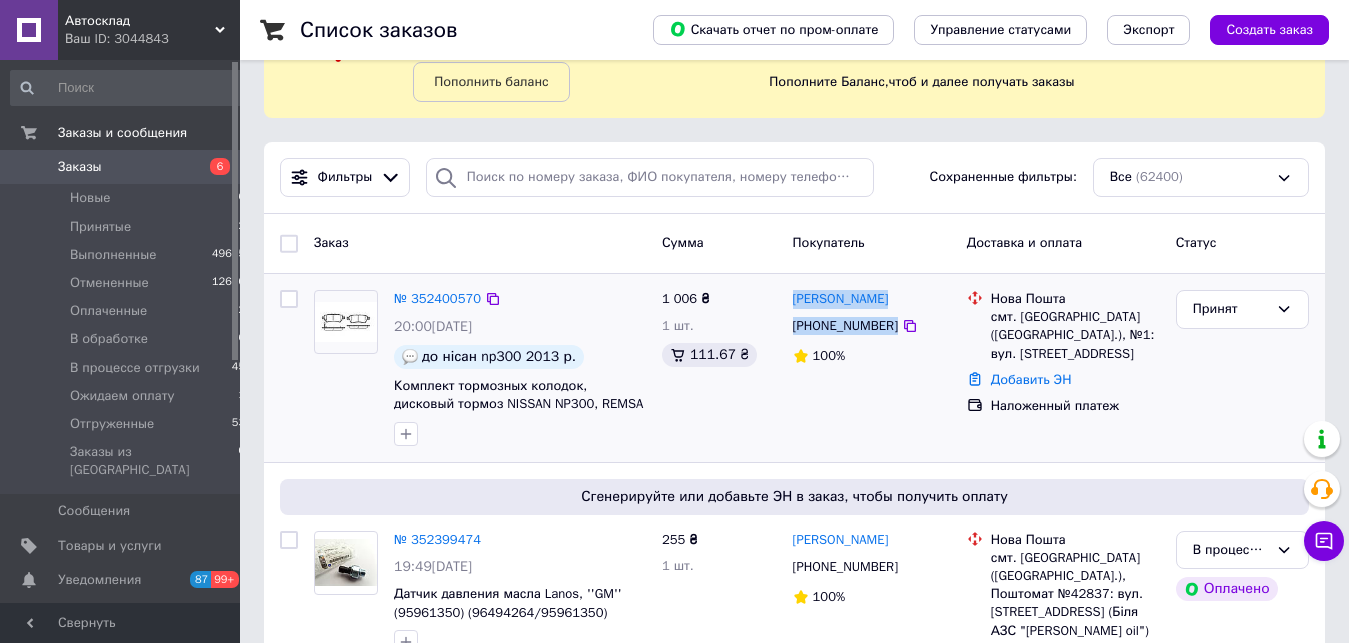 copy on "Микола Полюга +380979034012" 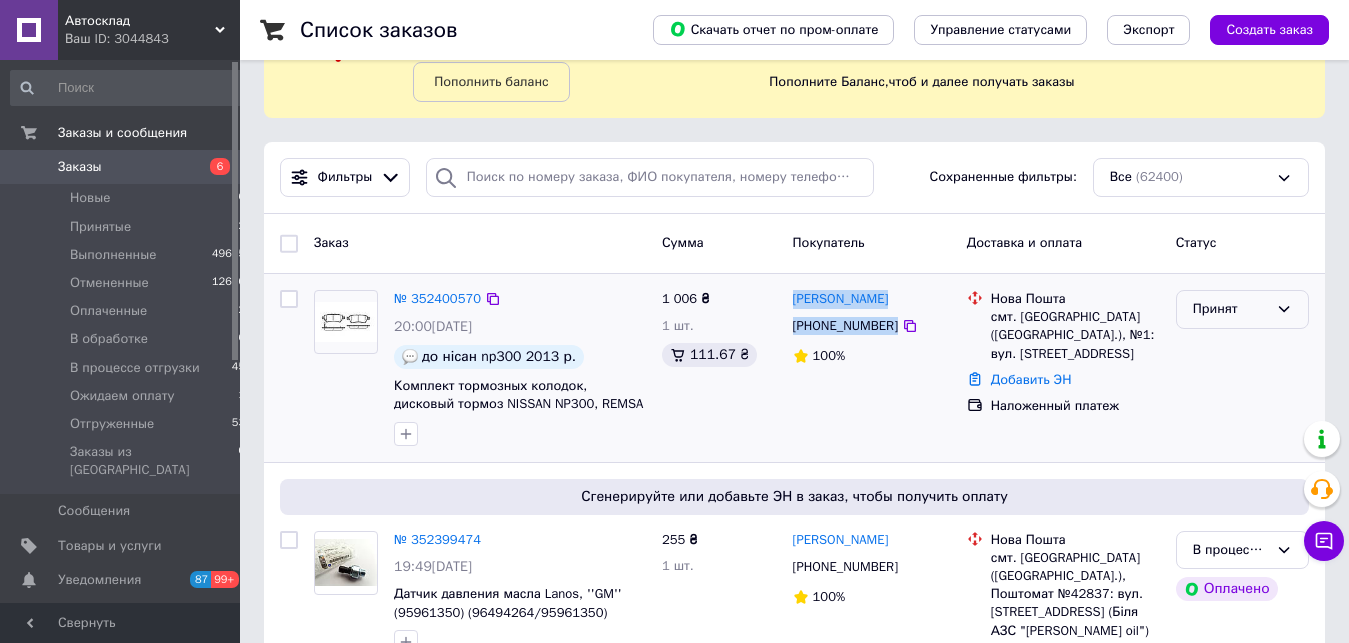 click on "Принят" at bounding box center (1242, 309) 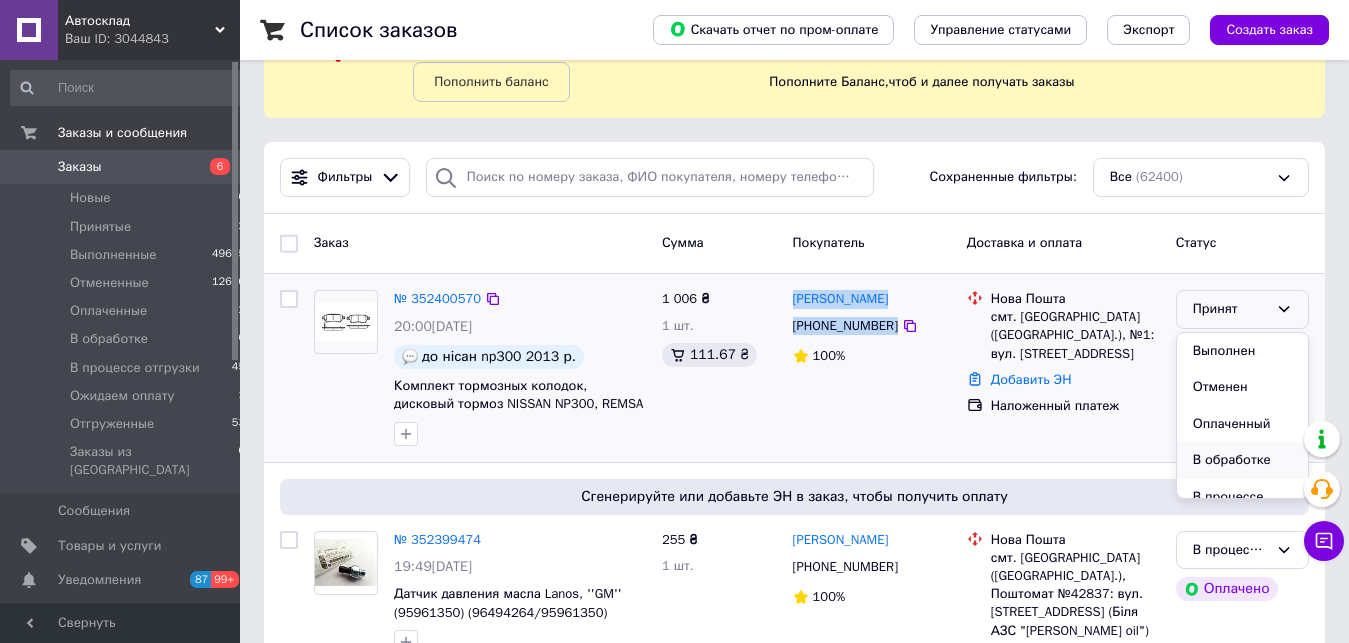 click on "В обработке" at bounding box center [1242, 460] 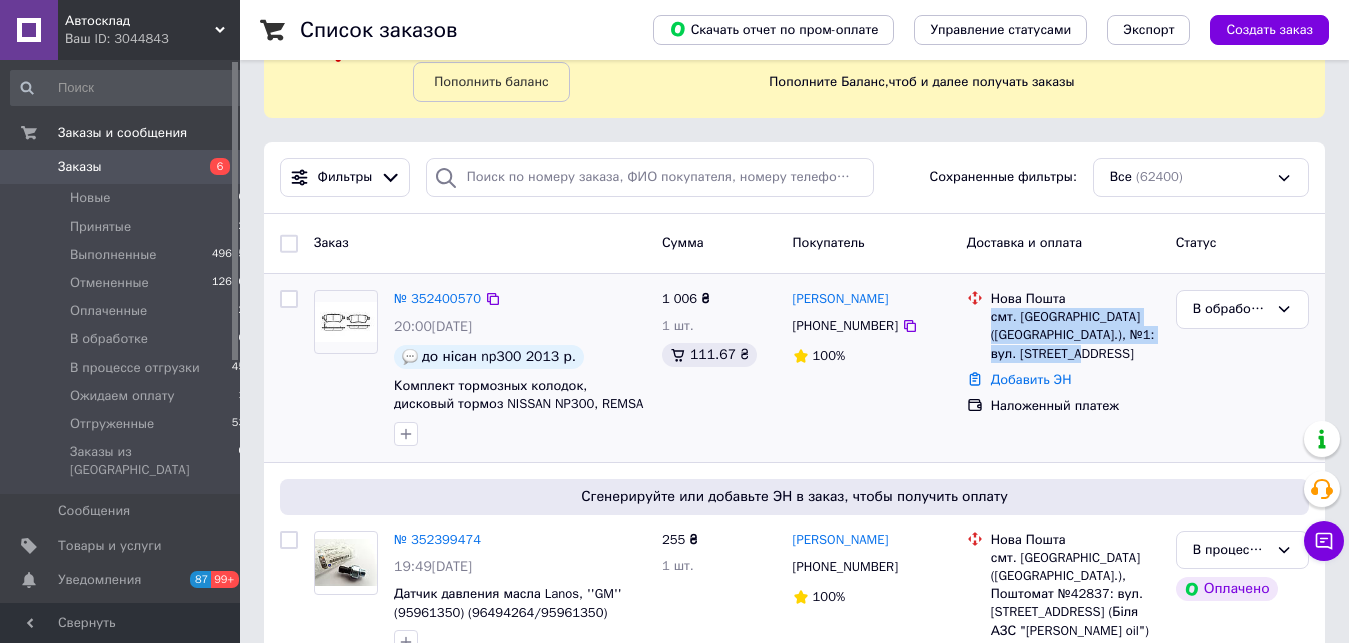 drag, startPoint x: 991, startPoint y: 319, endPoint x: 1079, endPoint y: 355, distance: 95.07891 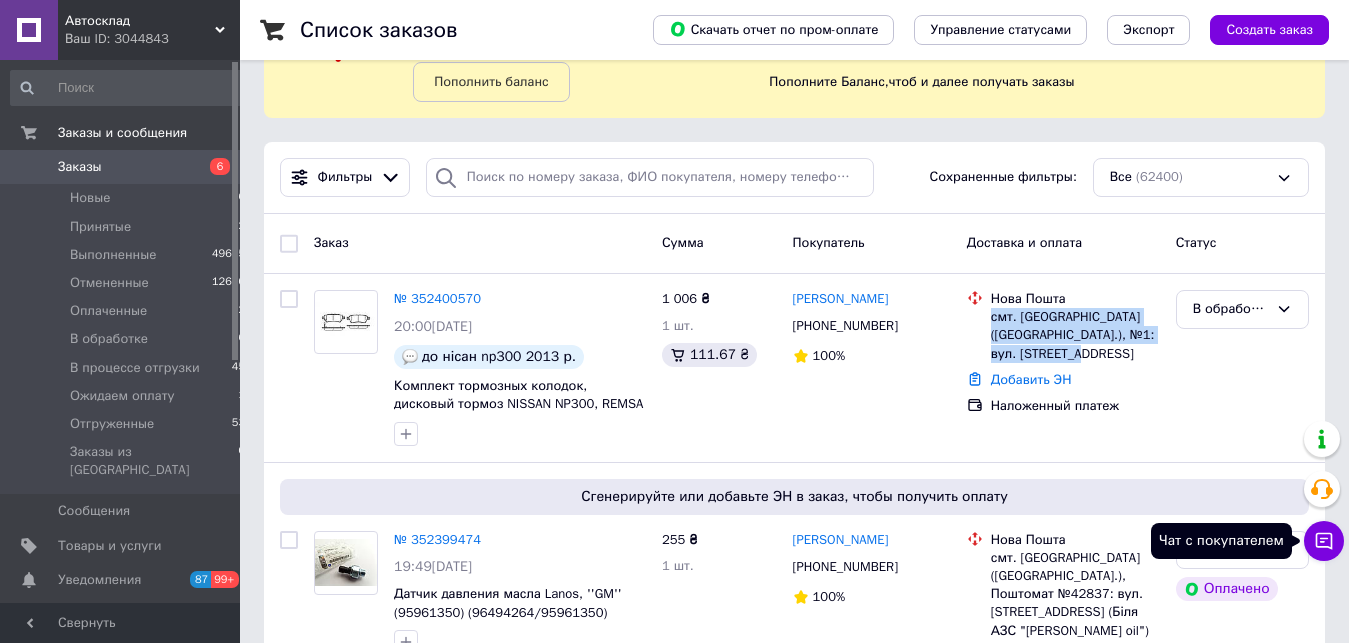 click 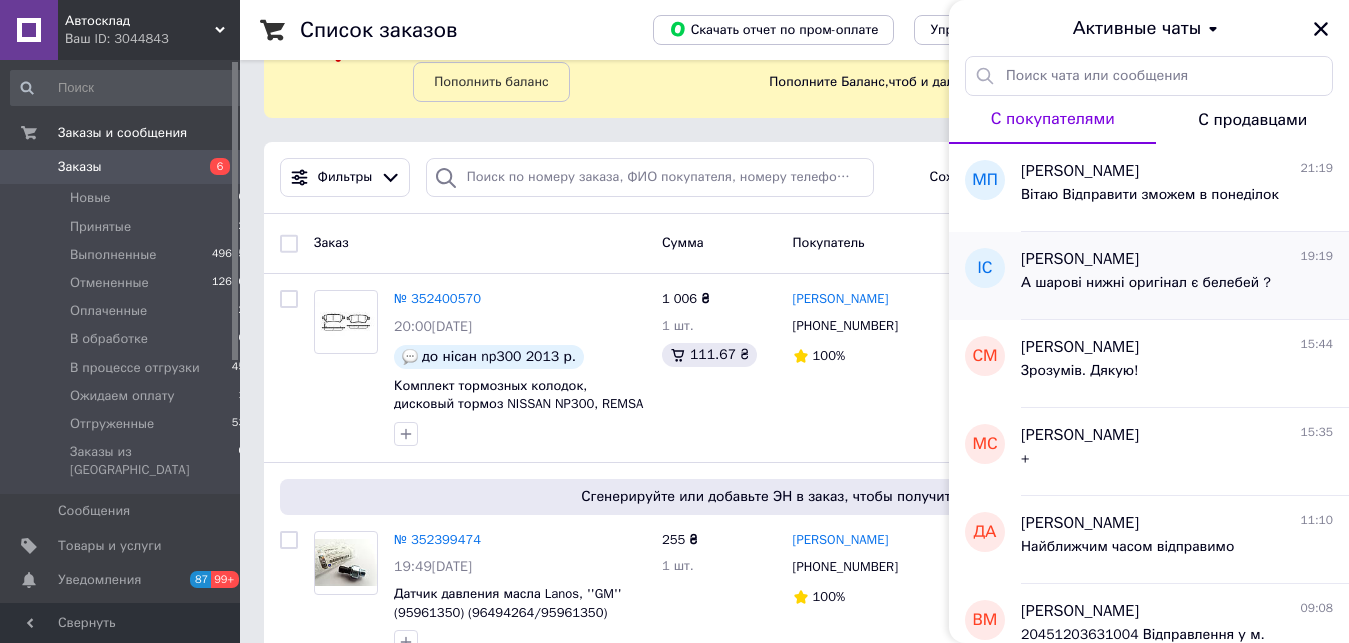 click on "А шарові нижні оригінал є белебей ?" at bounding box center [1146, 289] 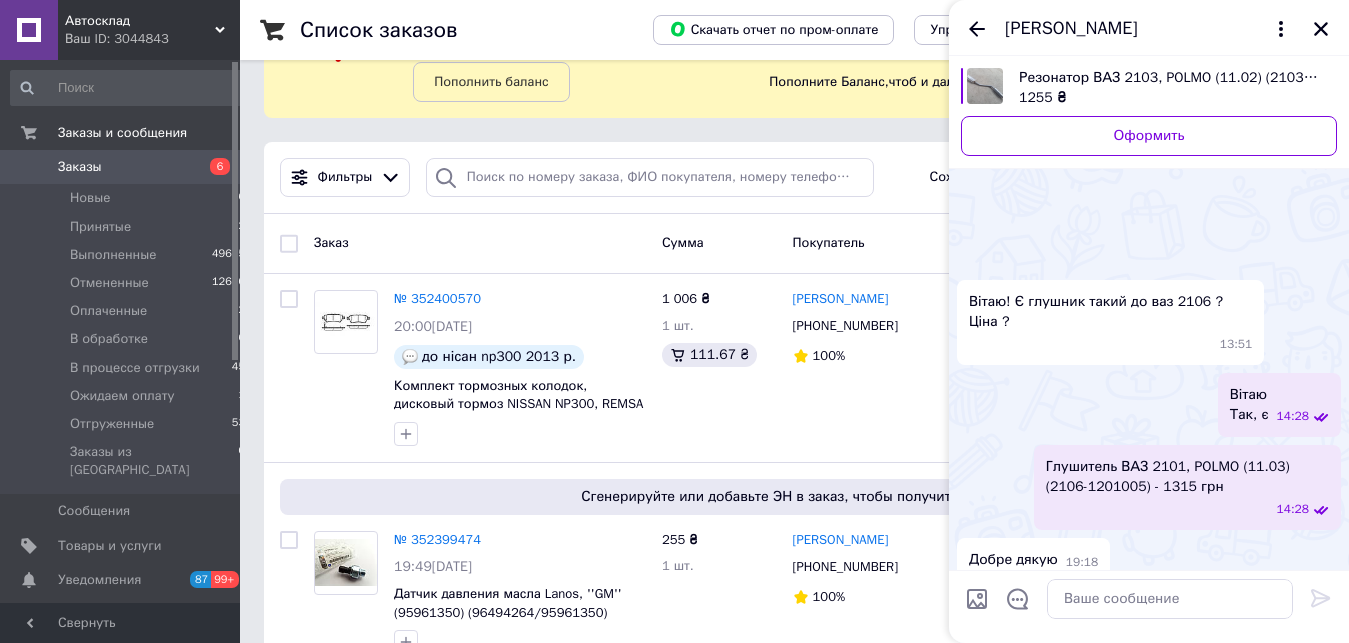 scroll, scrollTop: 248, scrollLeft: 0, axis: vertical 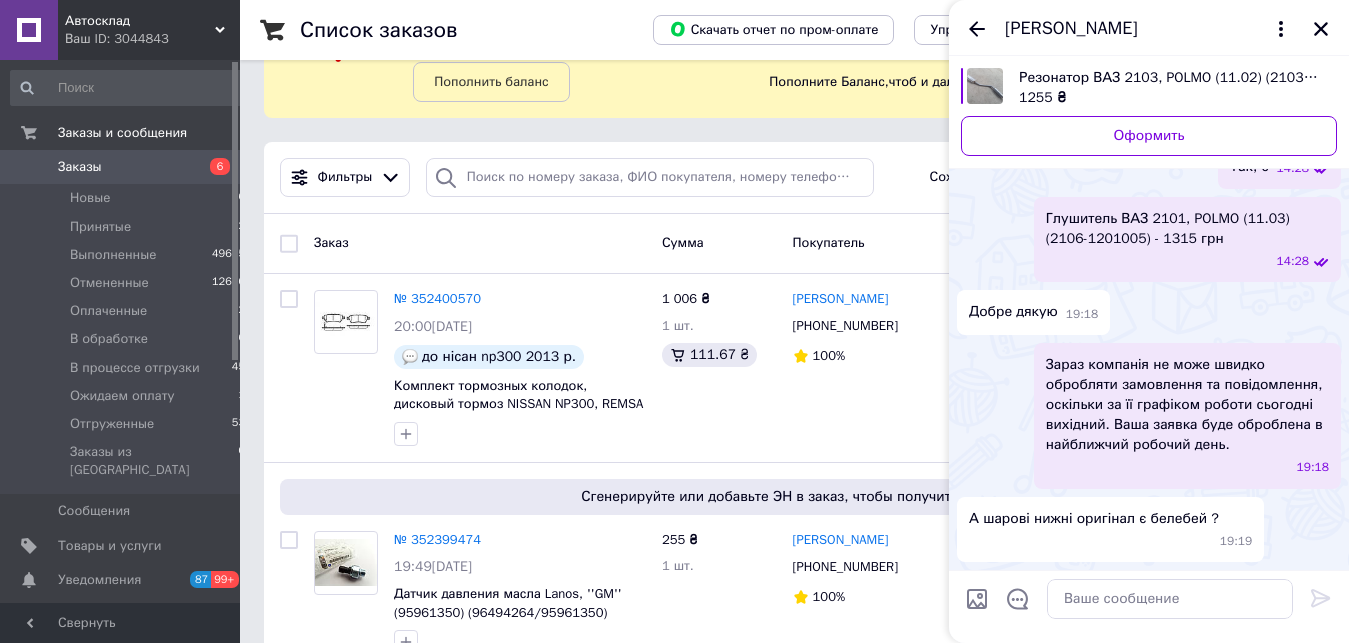 click on "Заказы" at bounding box center (121, 167) 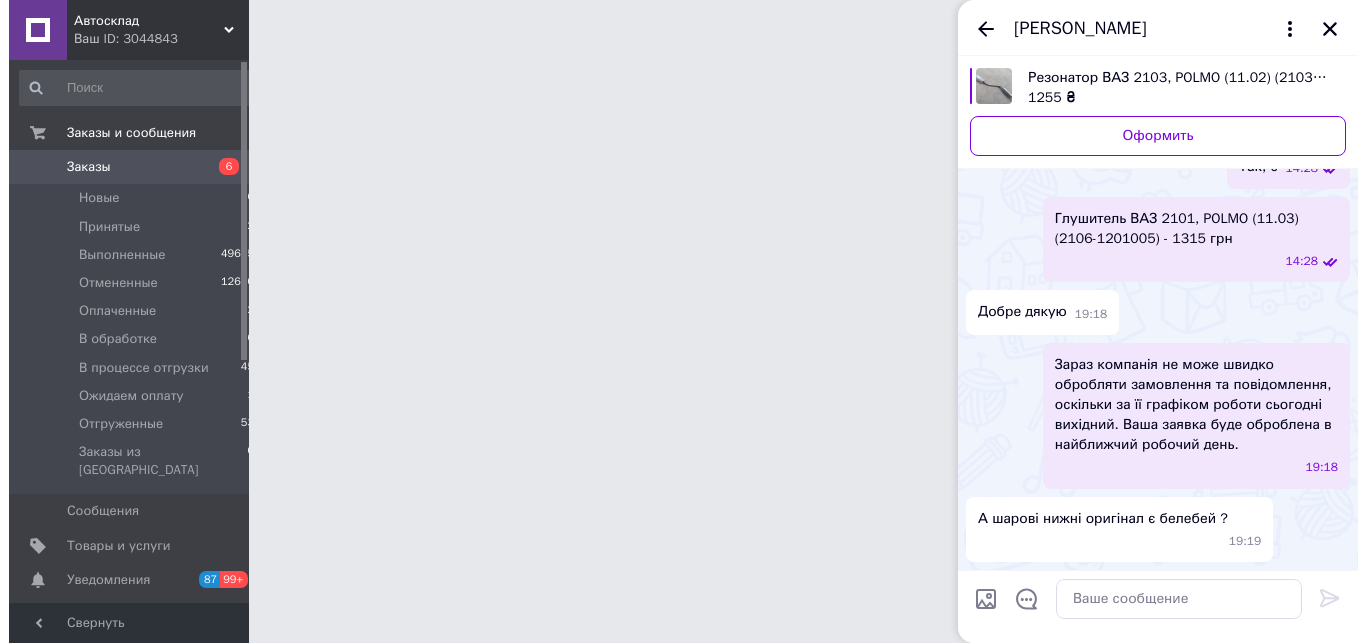 scroll, scrollTop: 0, scrollLeft: 0, axis: both 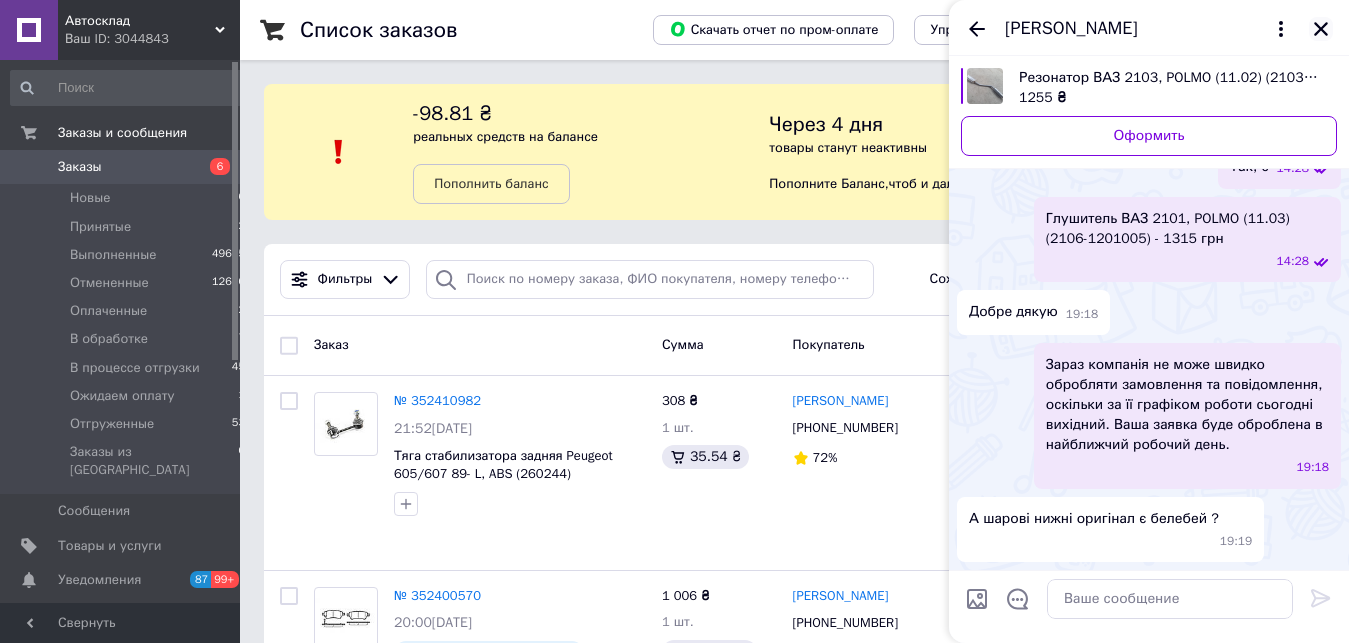 click 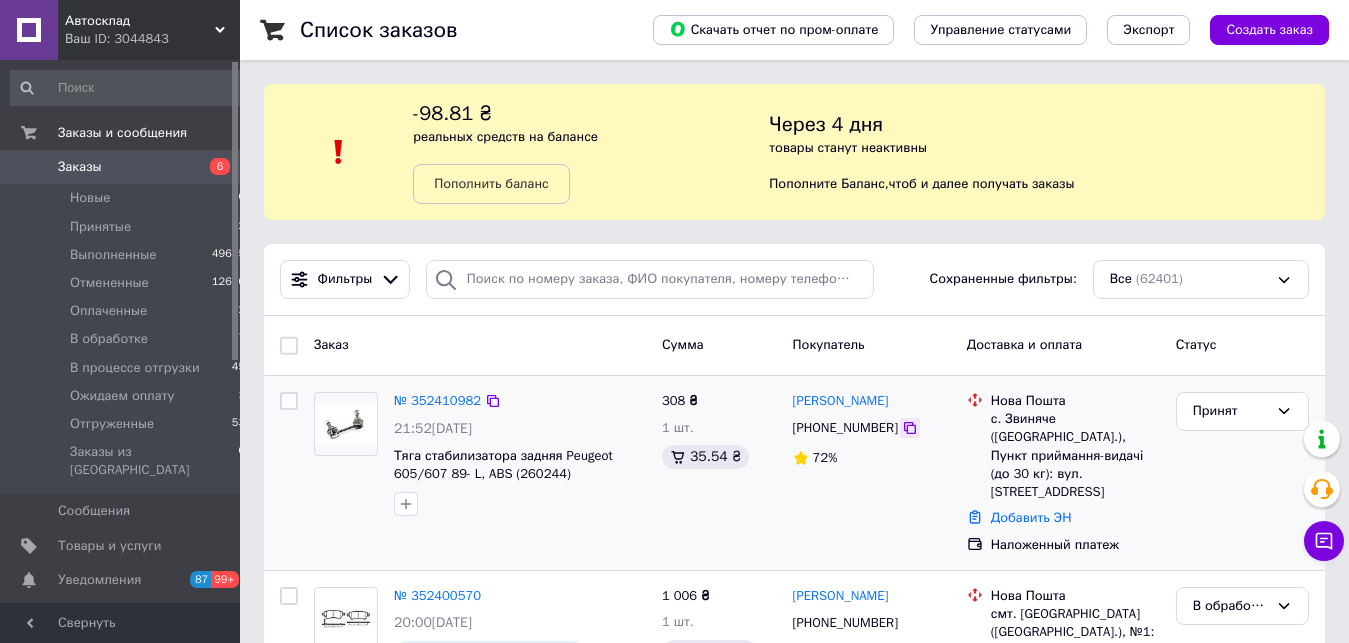 click 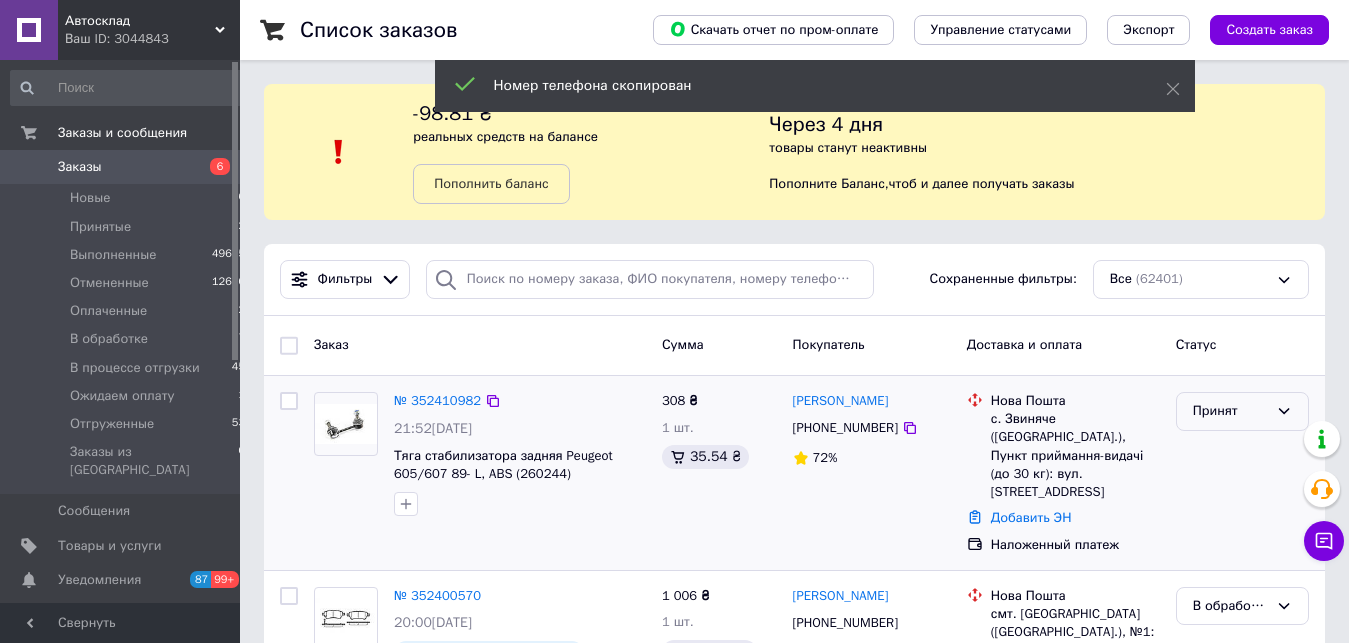 click on "Принят" at bounding box center [1230, 411] 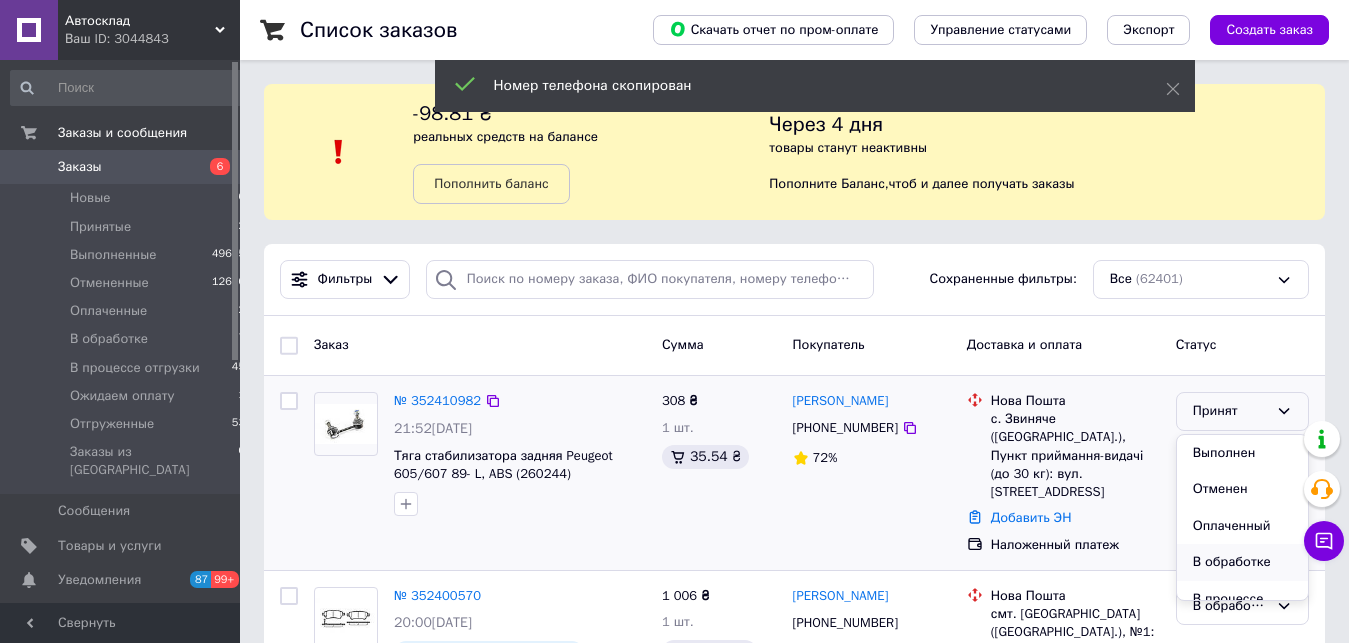 click on "В обработке" at bounding box center [1242, 562] 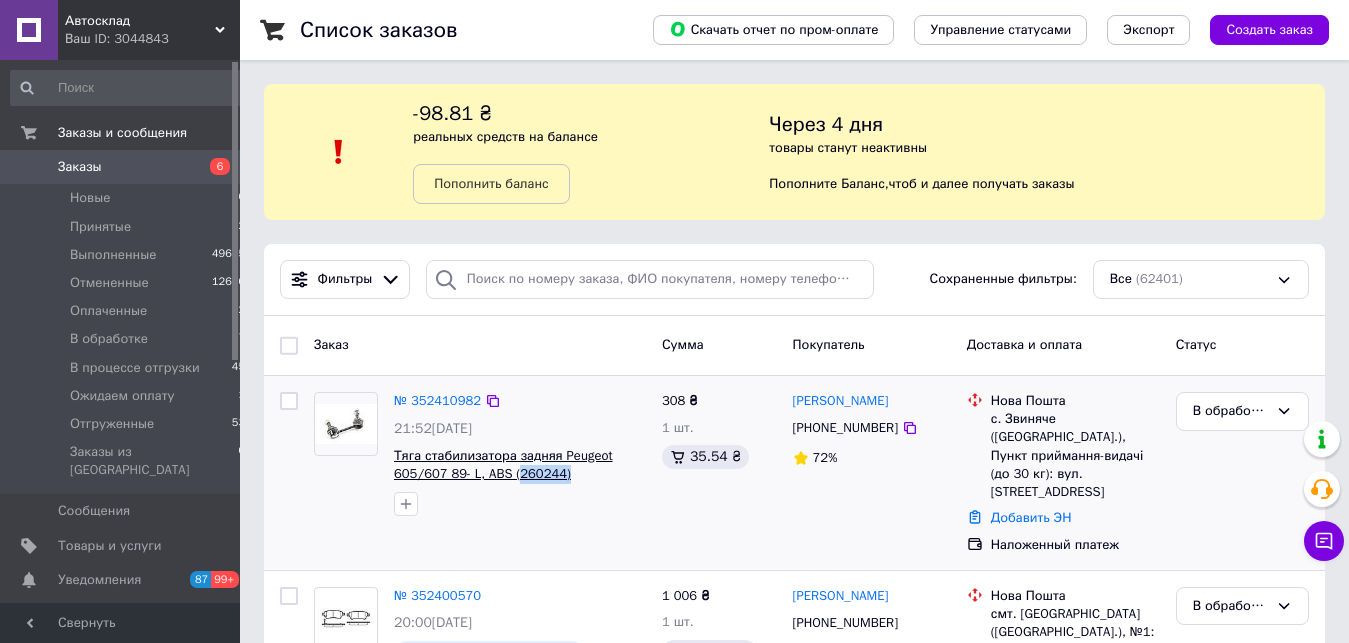 drag, startPoint x: 573, startPoint y: 481, endPoint x: 511, endPoint y: 476, distance: 62.201286 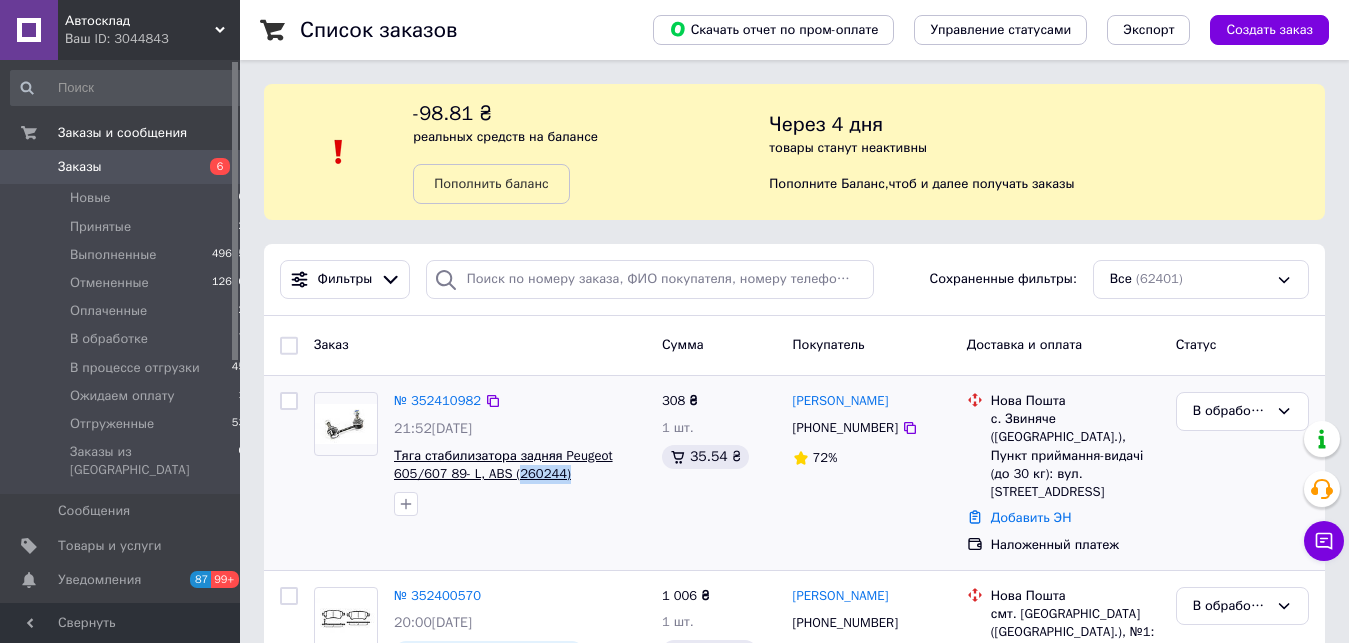 copy on "260244)" 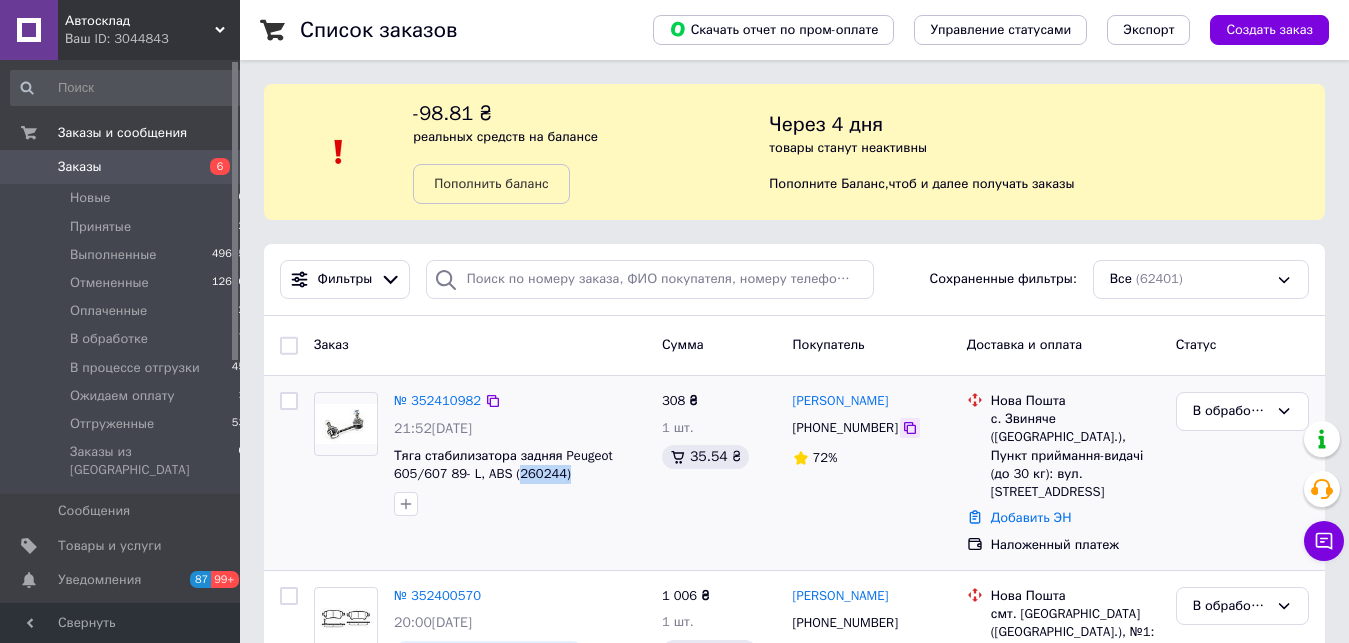 click 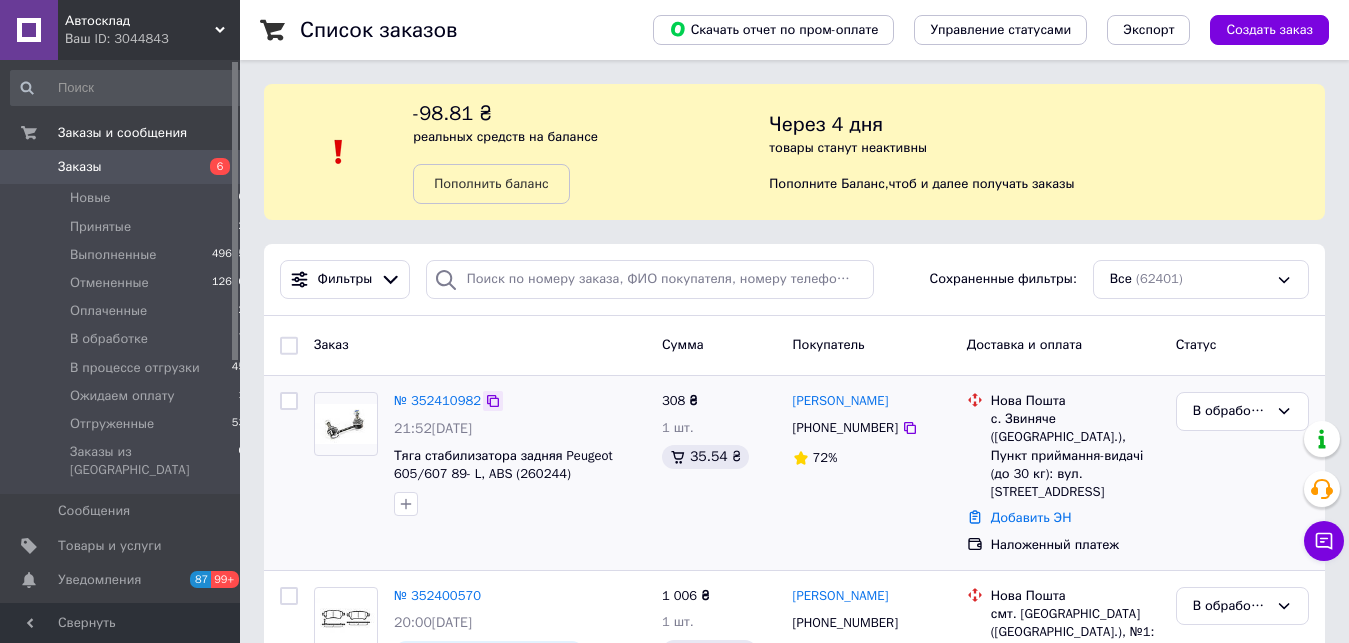 click 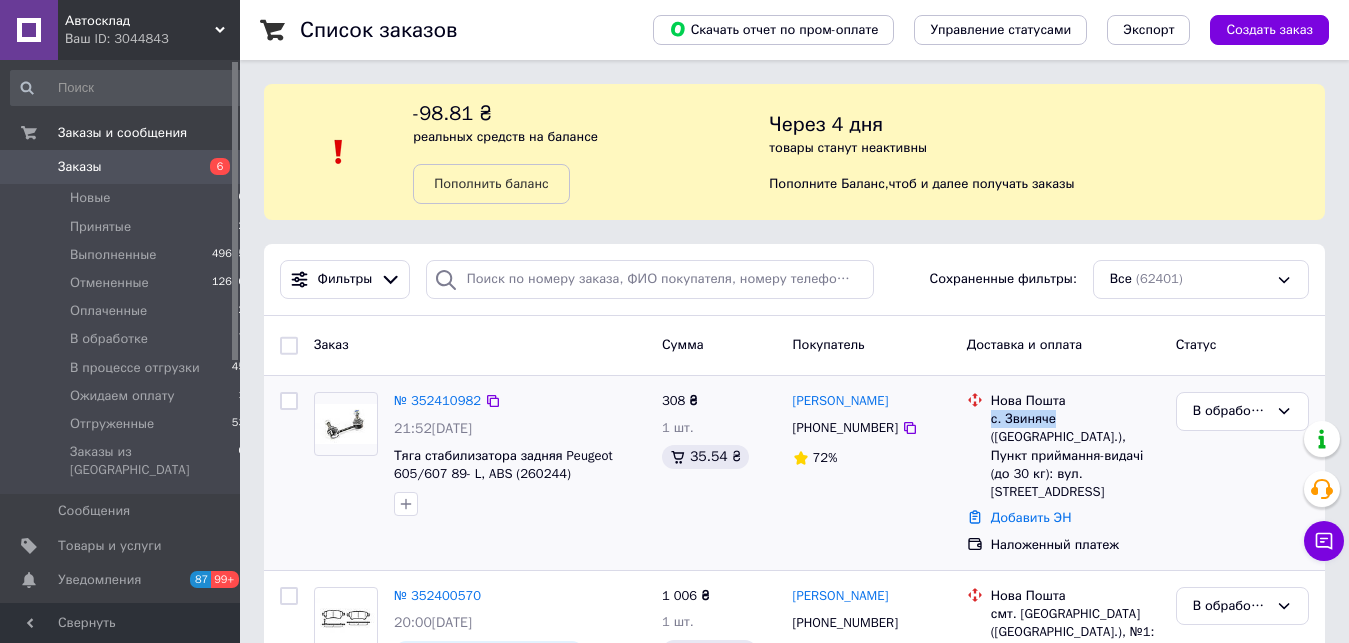 drag, startPoint x: 991, startPoint y: 419, endPoint x: 1051, endPoint y: 422, distance: 60.074955 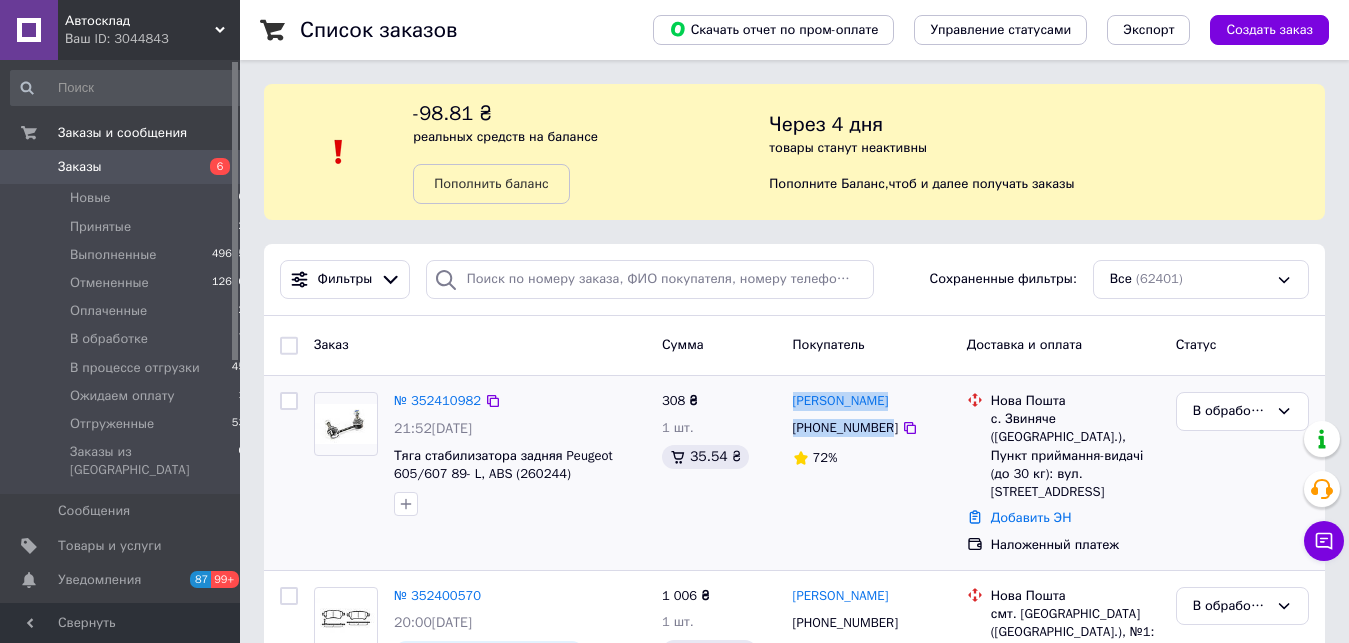 drag, startPoint x: 785, startPoint y: 389, endPoint x: 885, endPoint y: 434, distance: 109.65856 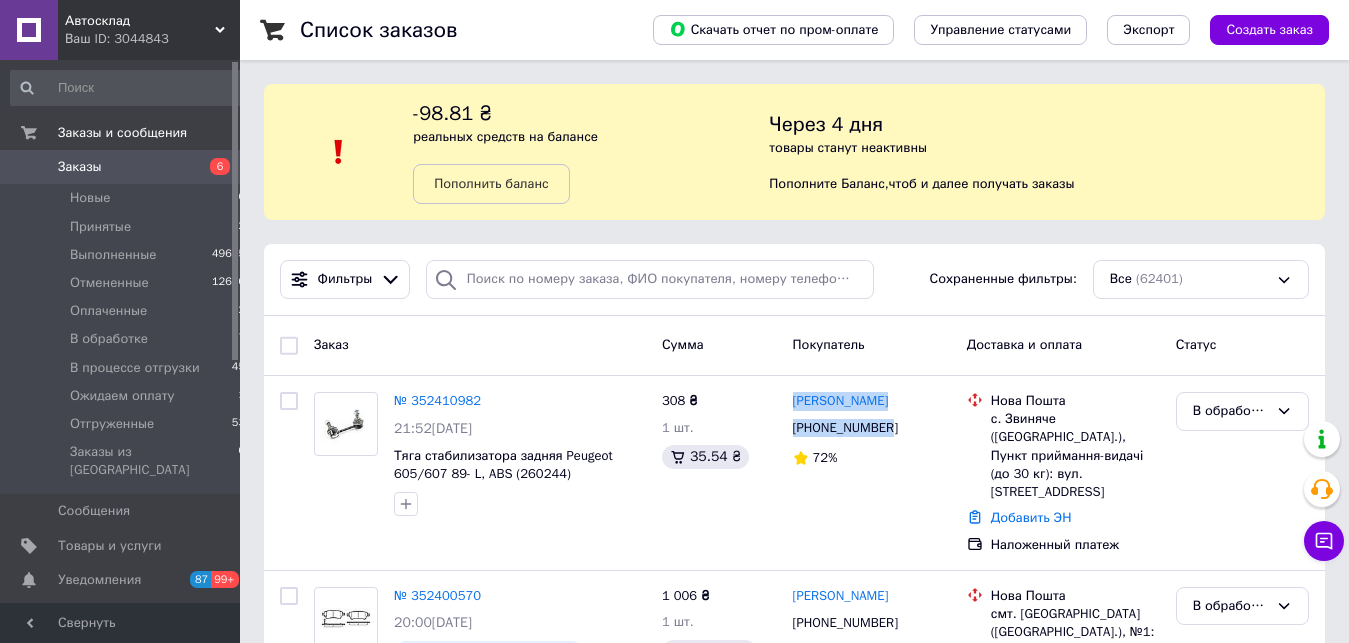 copy on "Тарас Сумера  +380675177085" 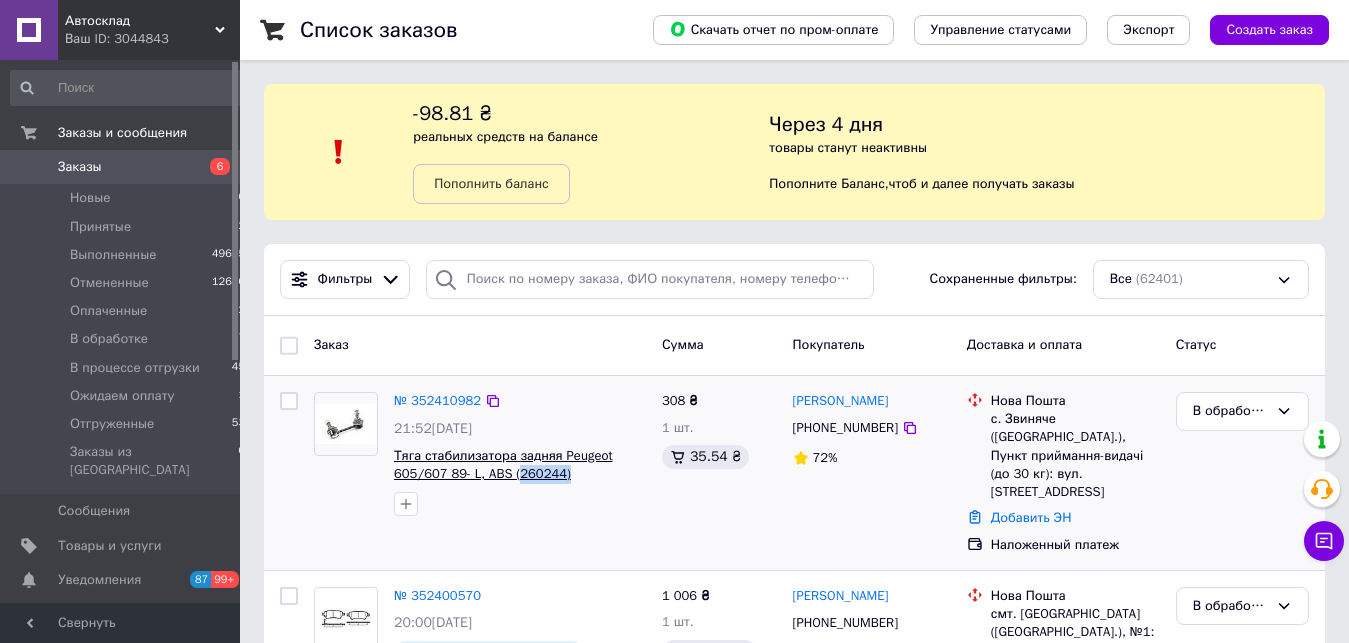 drag, startPoint x: 585, startPoint y: 485, endPoint x: 510, endPoint y: 481, distance: 75.10659 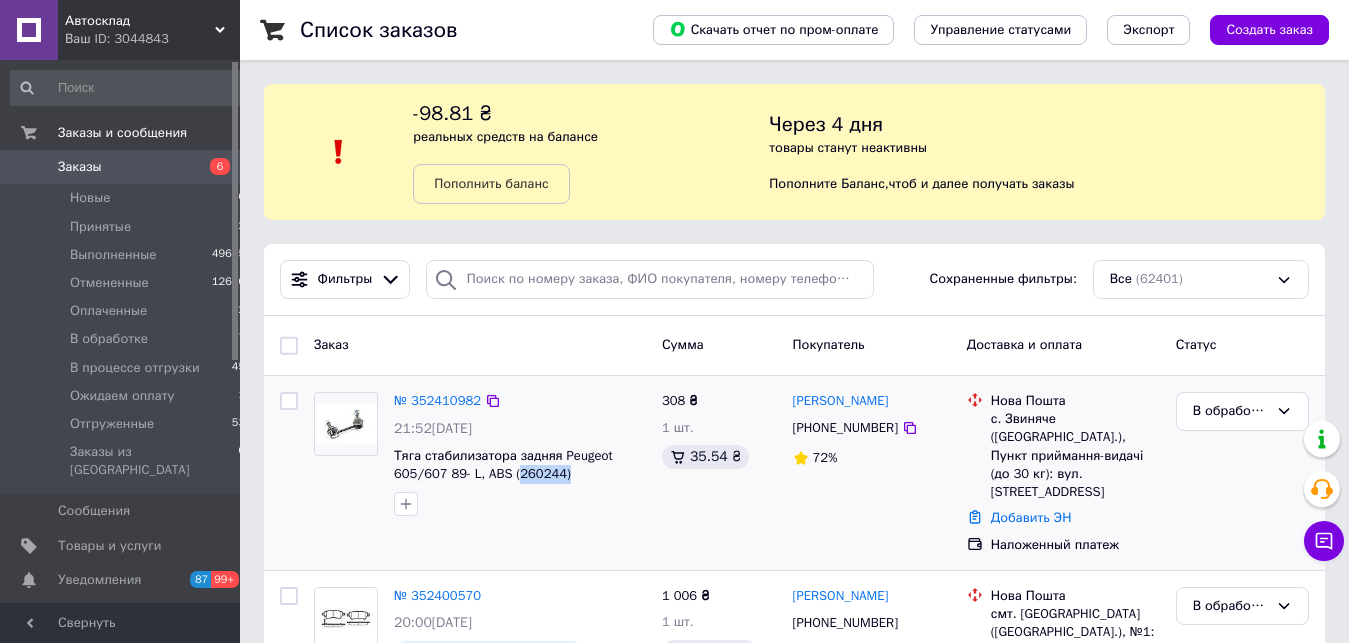 copy on "260244)" 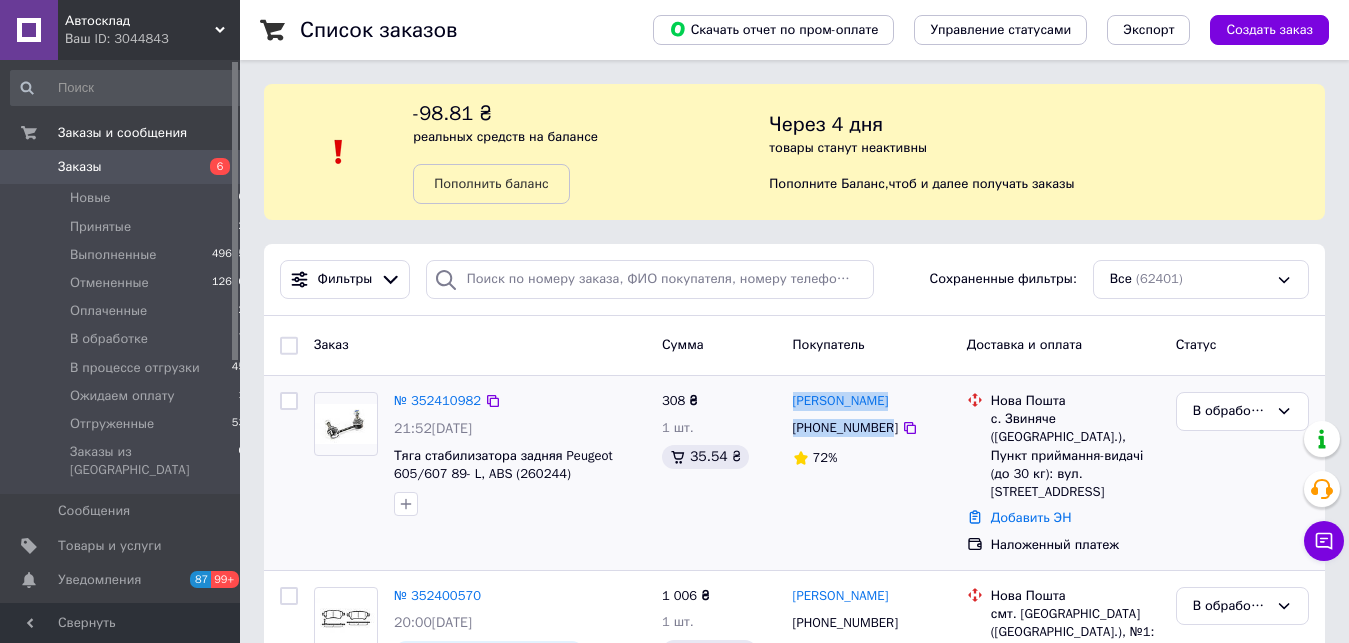drag, startPoint x: 808, startPoint y: 395, endPoint x: 885, endPoint y: 433, distance: 85.86617 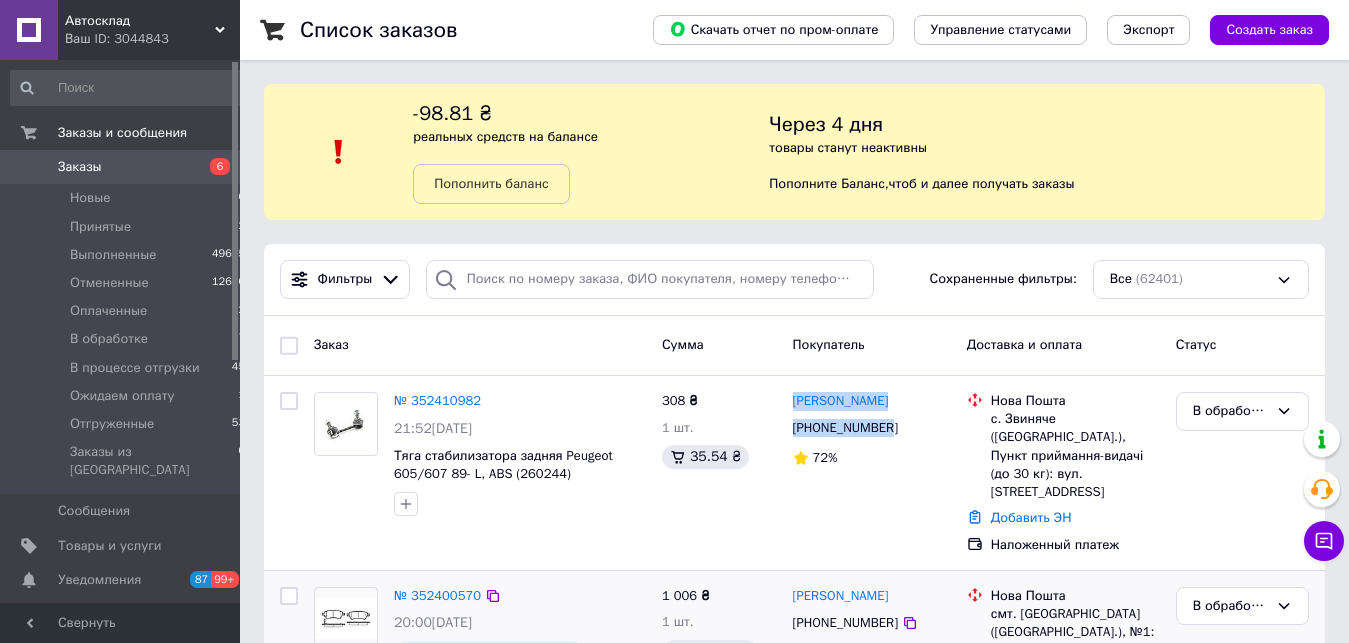 copy on "Тарас Сумера  +380675177085" 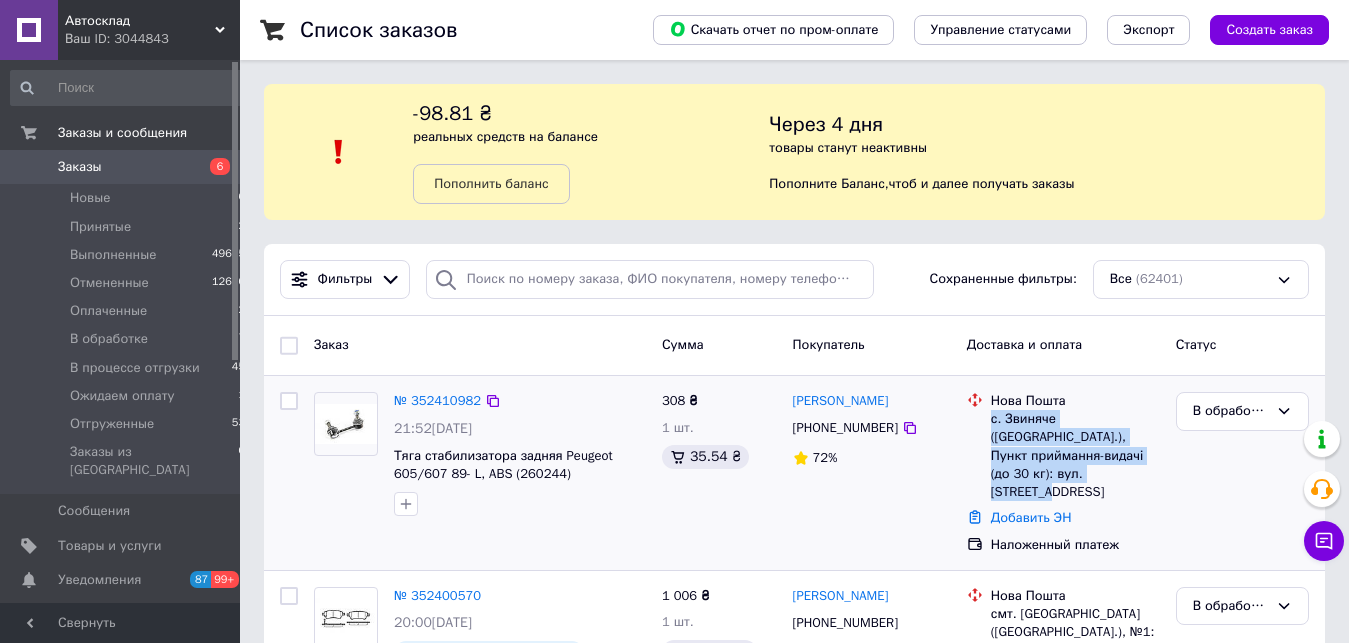 drag, startPoint x: 990, startPoint y: 415, endPoint x: 1070, endPoint y: 479, distance: 102.44999 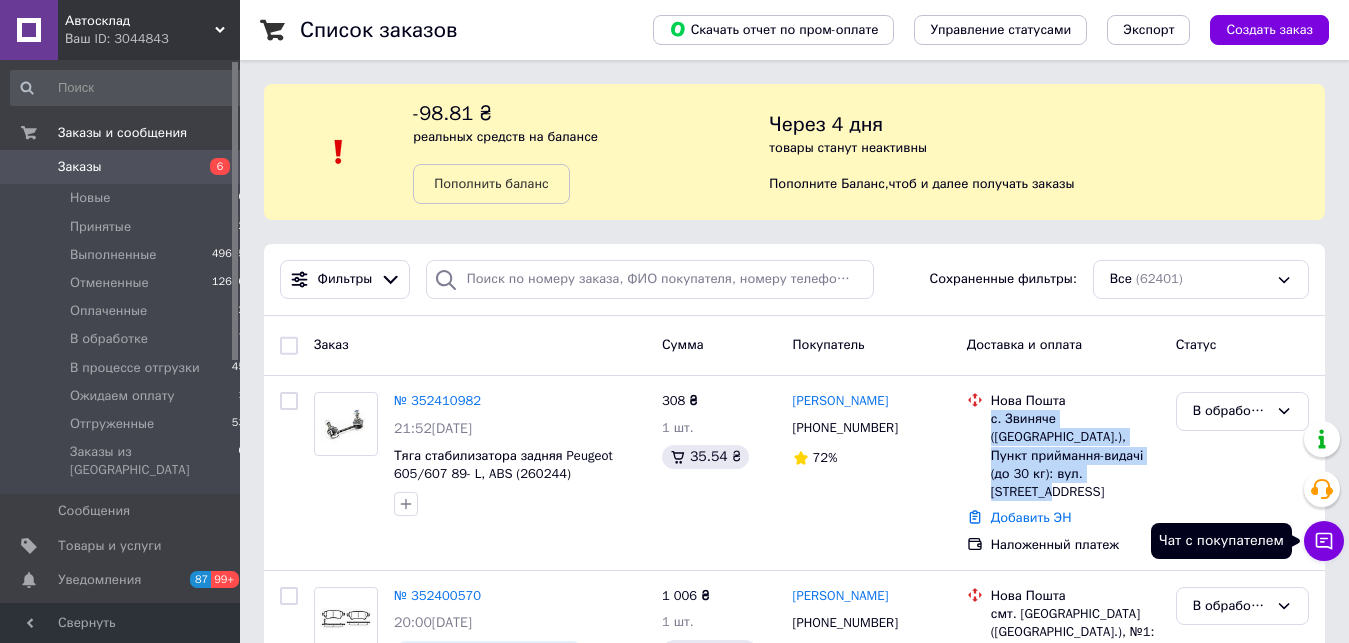 click 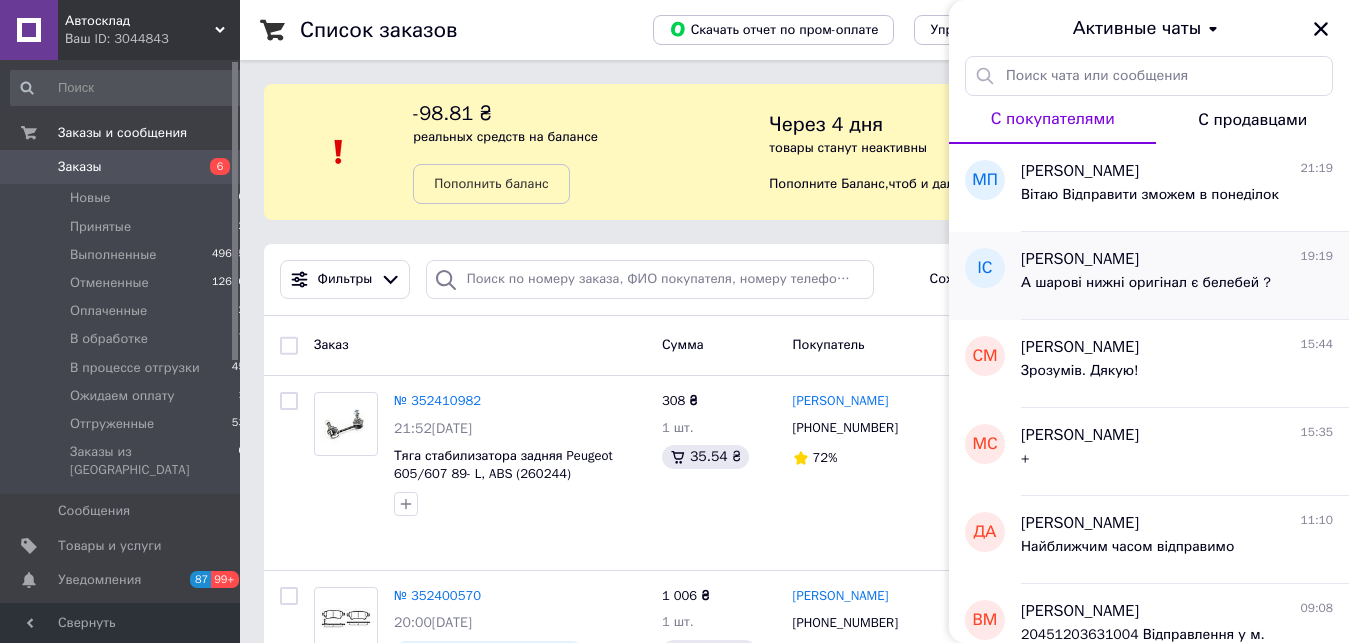 click on "А шарові нижні оригінал є белебей ?" at bounding box center [1146, 283] 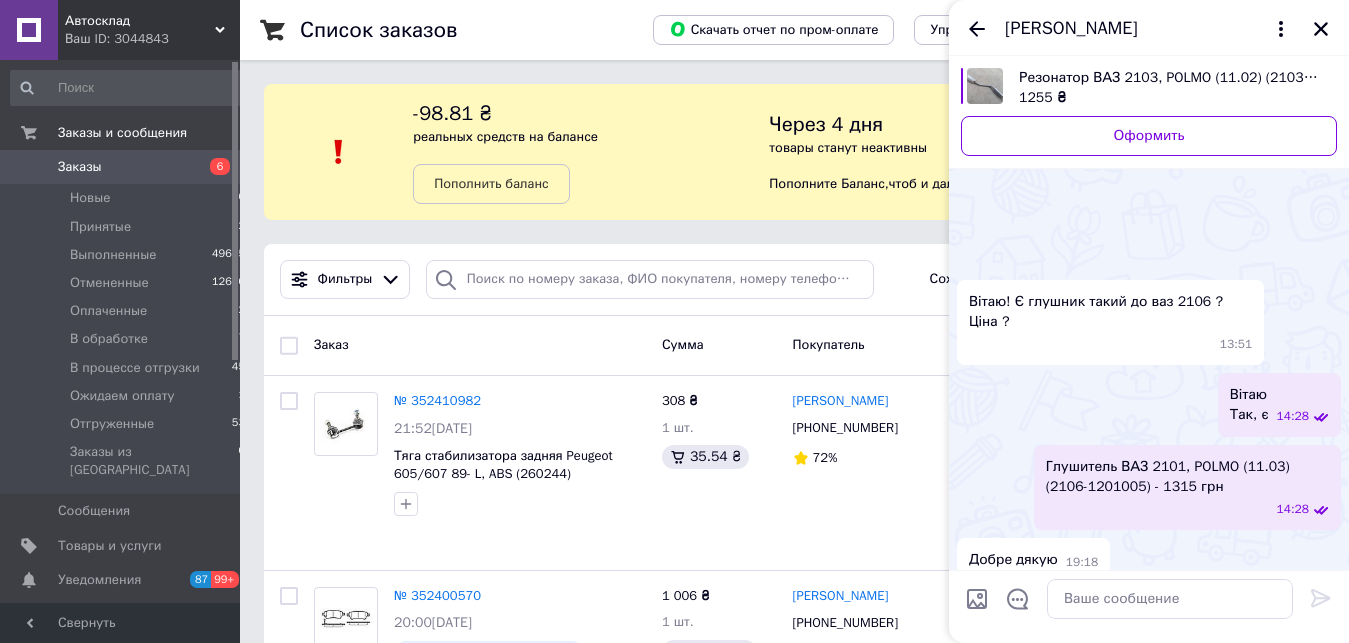 scroll, scrollTop: 248, scrollLeft: 0, axis: vertical 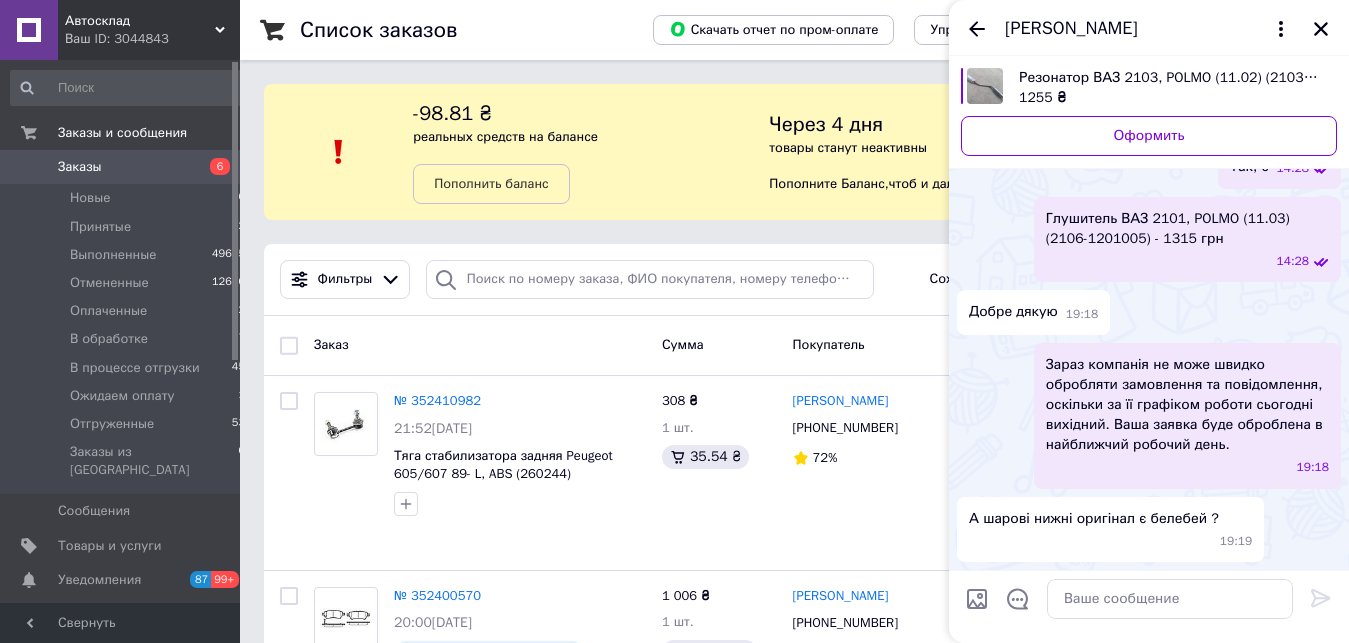 click on "Ваш ID: 3044843" at bounding box center [152, 39] 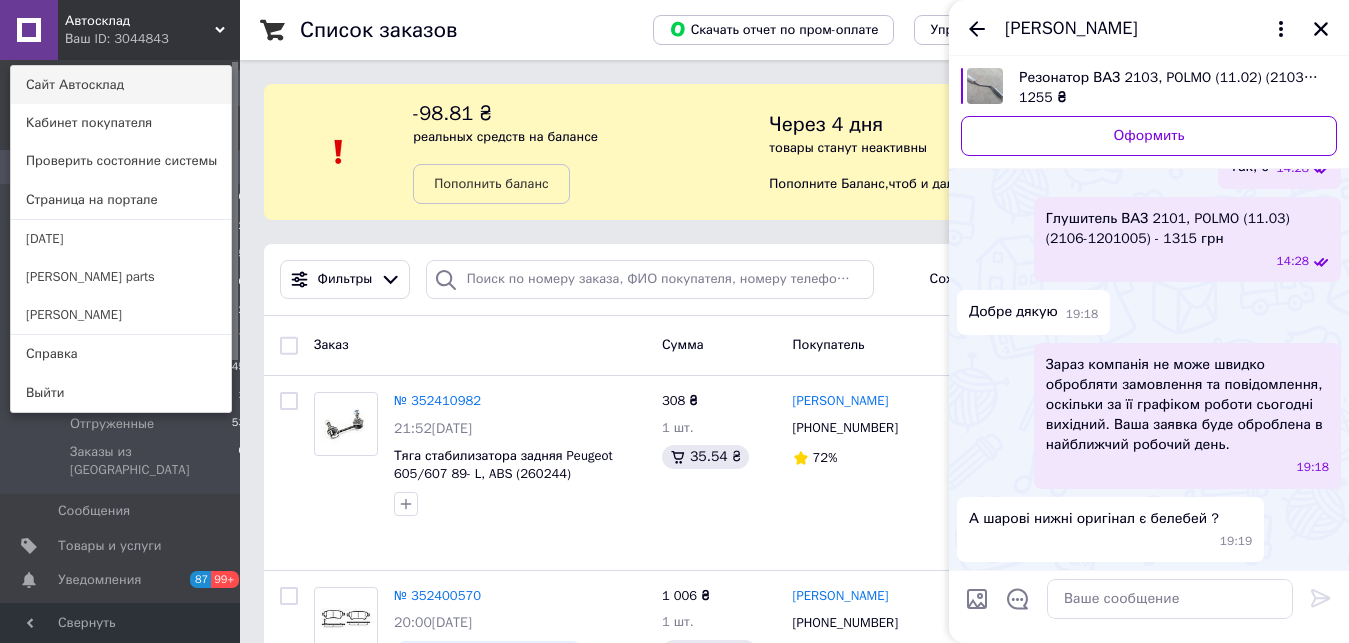 click on "Сайт Автосклад" at bounding box center [121, 85] 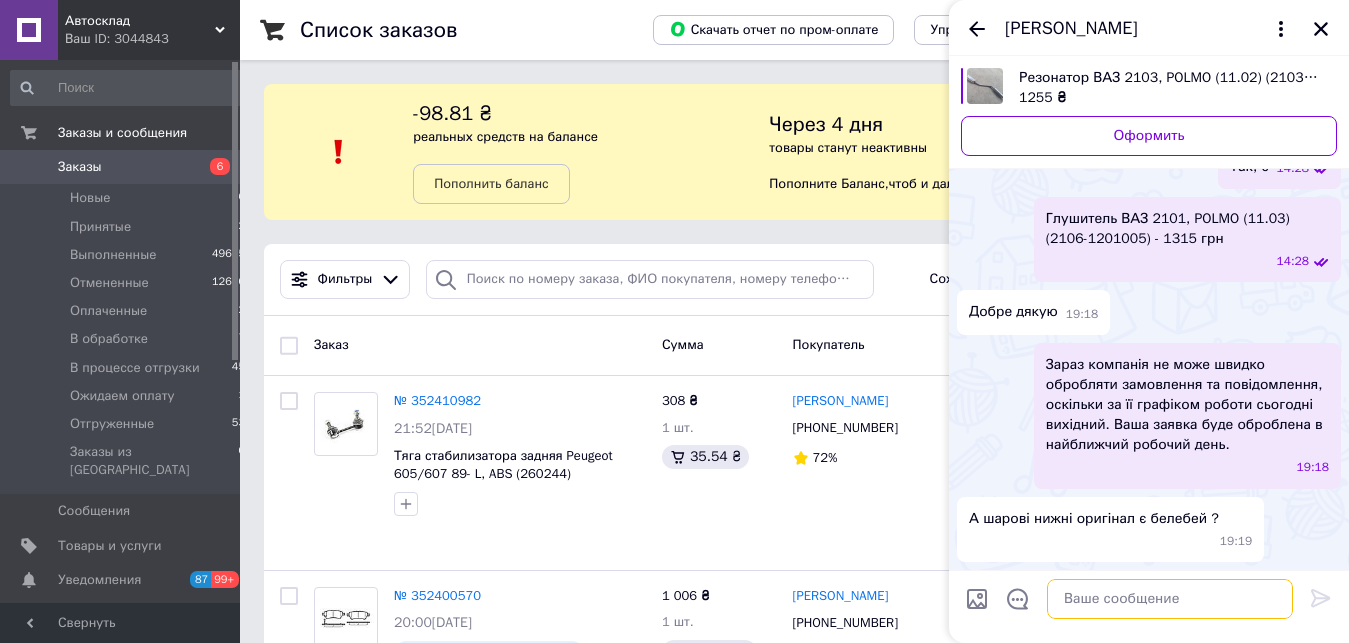 click at bounding box center (1170, 599) 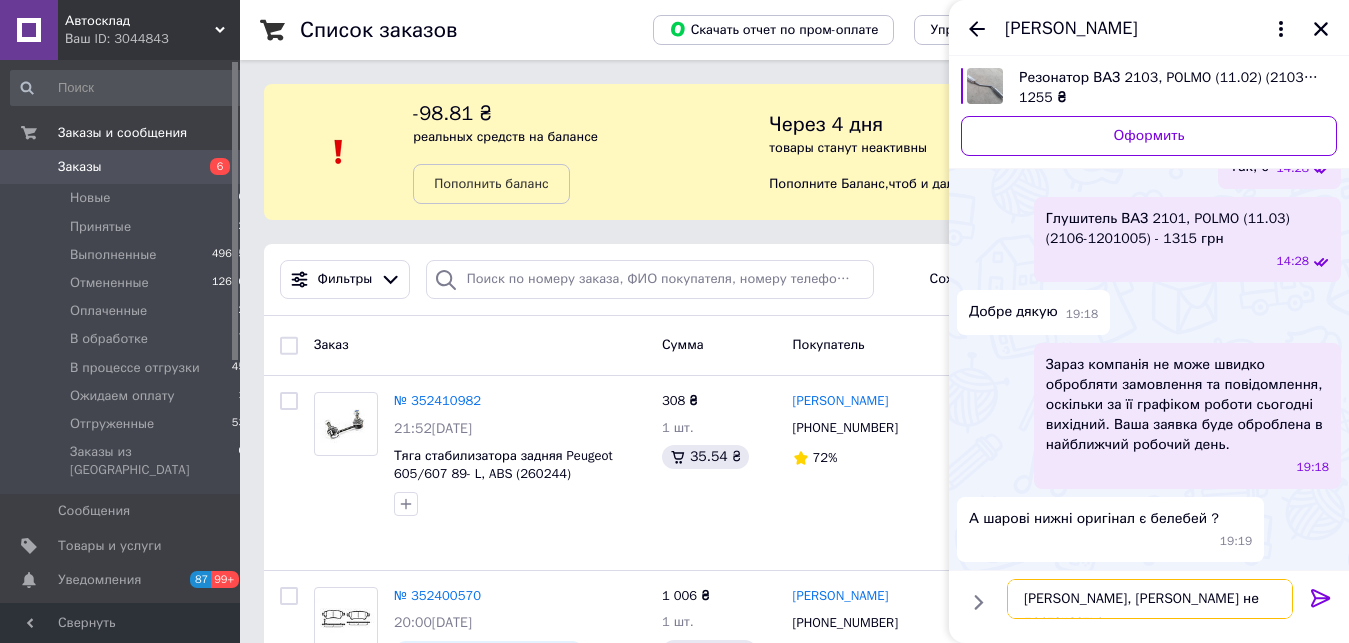 type on "Ні, Белебей не постачається" 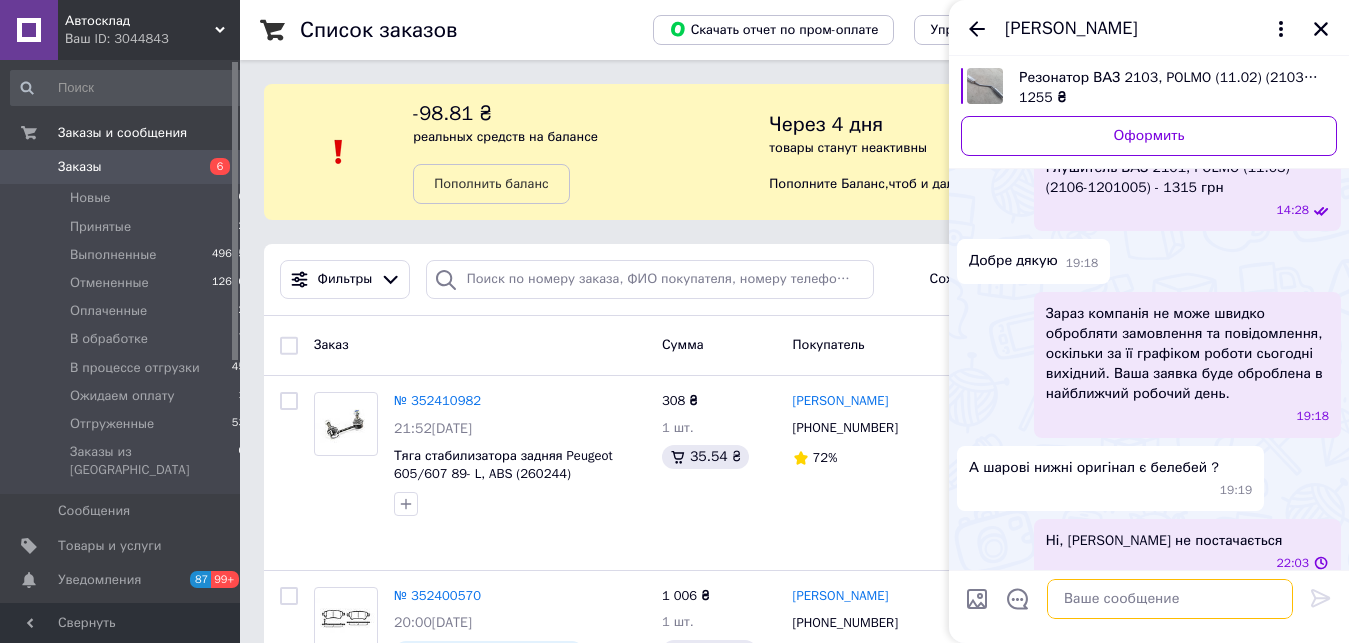 scroll, scrollTop: 250, scrollLeft: 0, axis: vertical 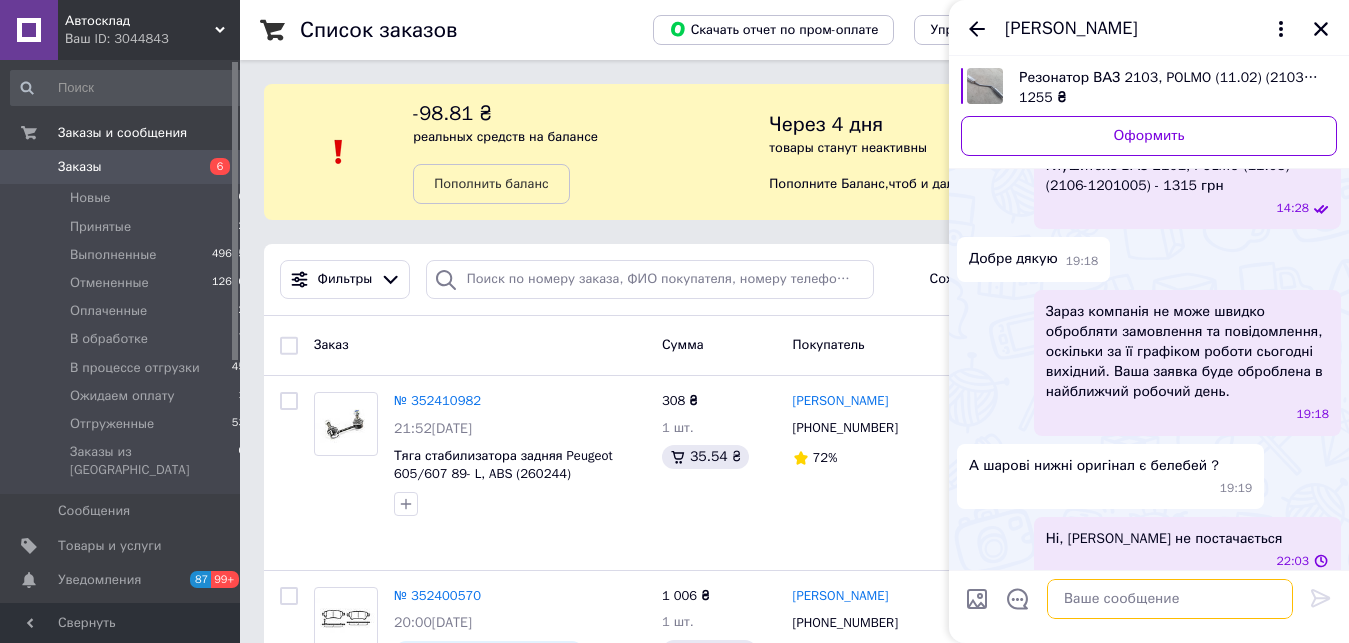 click at bounding box center (1170, 599) 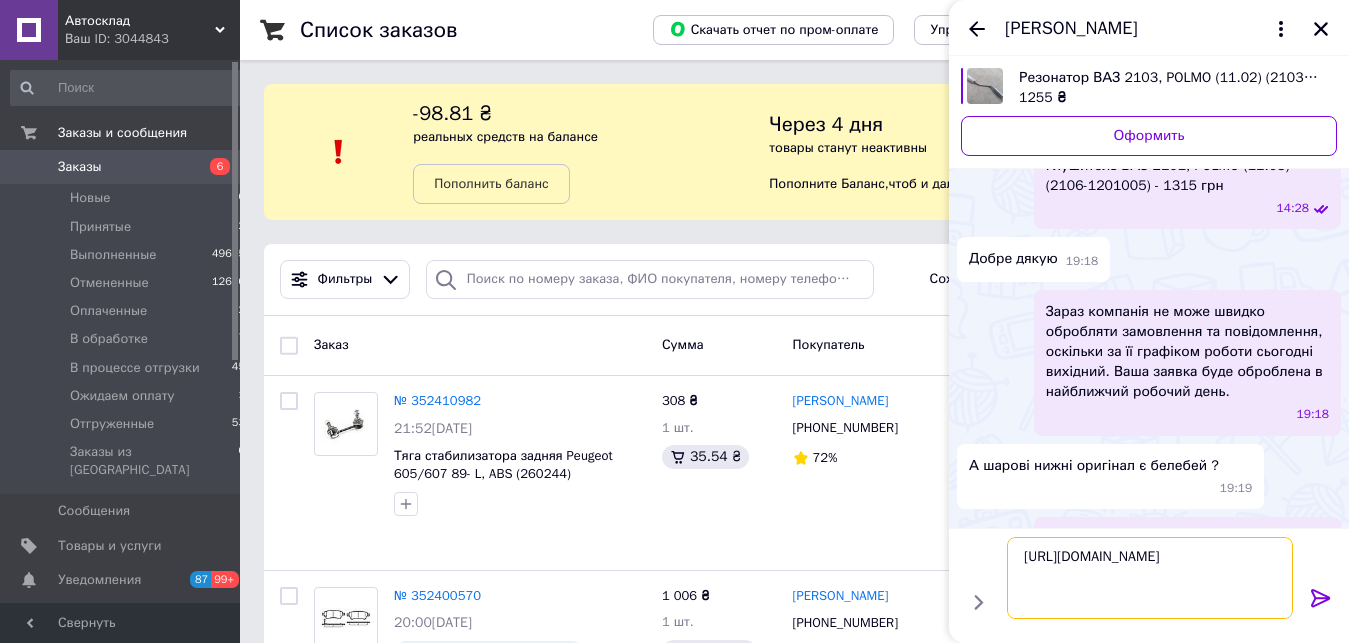 type on "https://autosklad.net.ua/p860513058-sharovaya-opora-vaz.html" 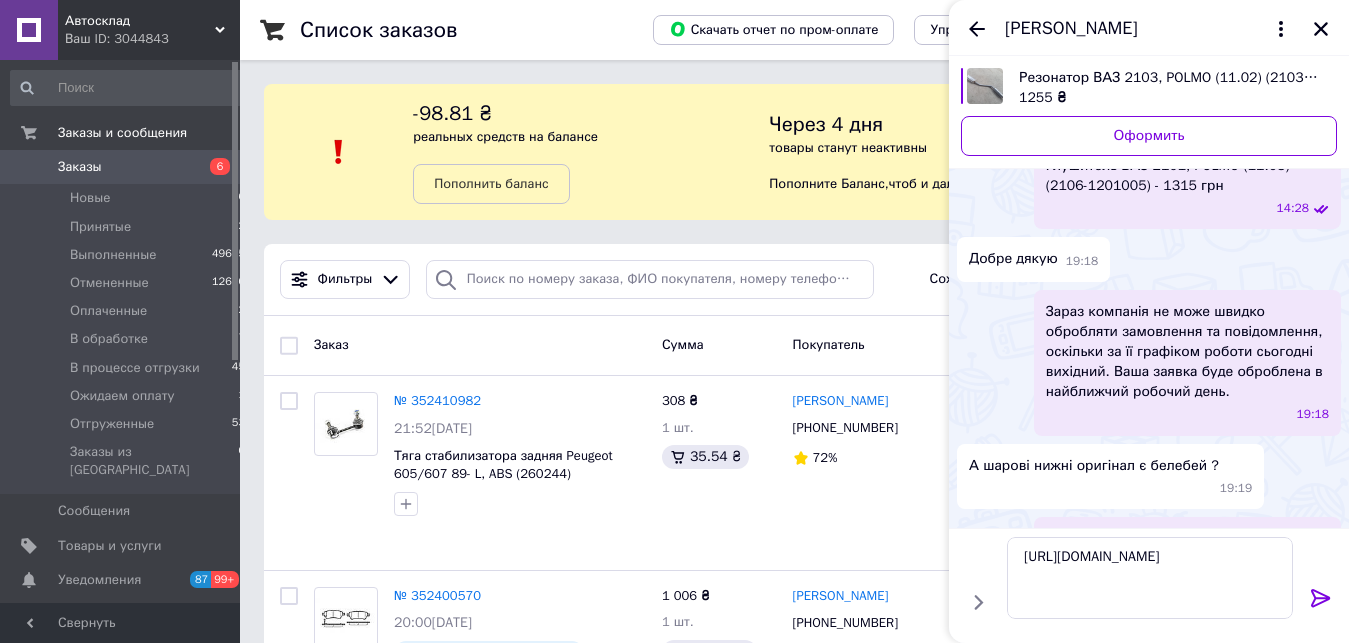 click 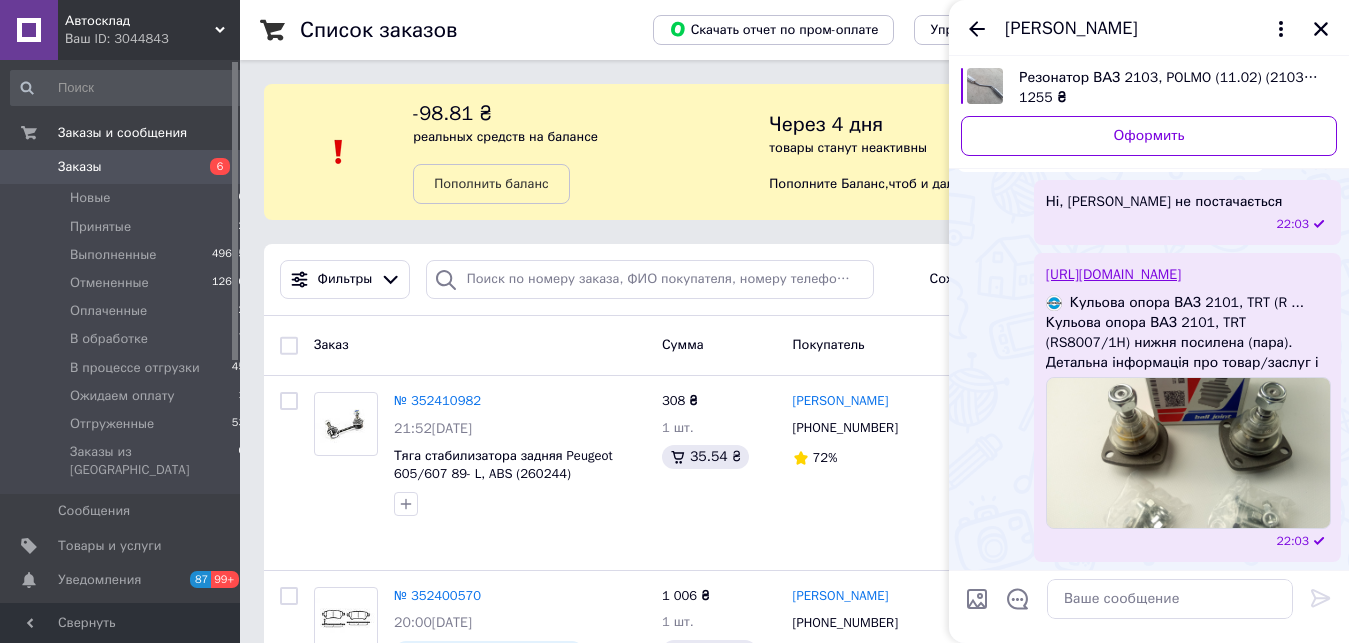 scroll, scrollTop: 587, scrollLeft: 0, axis: vertical 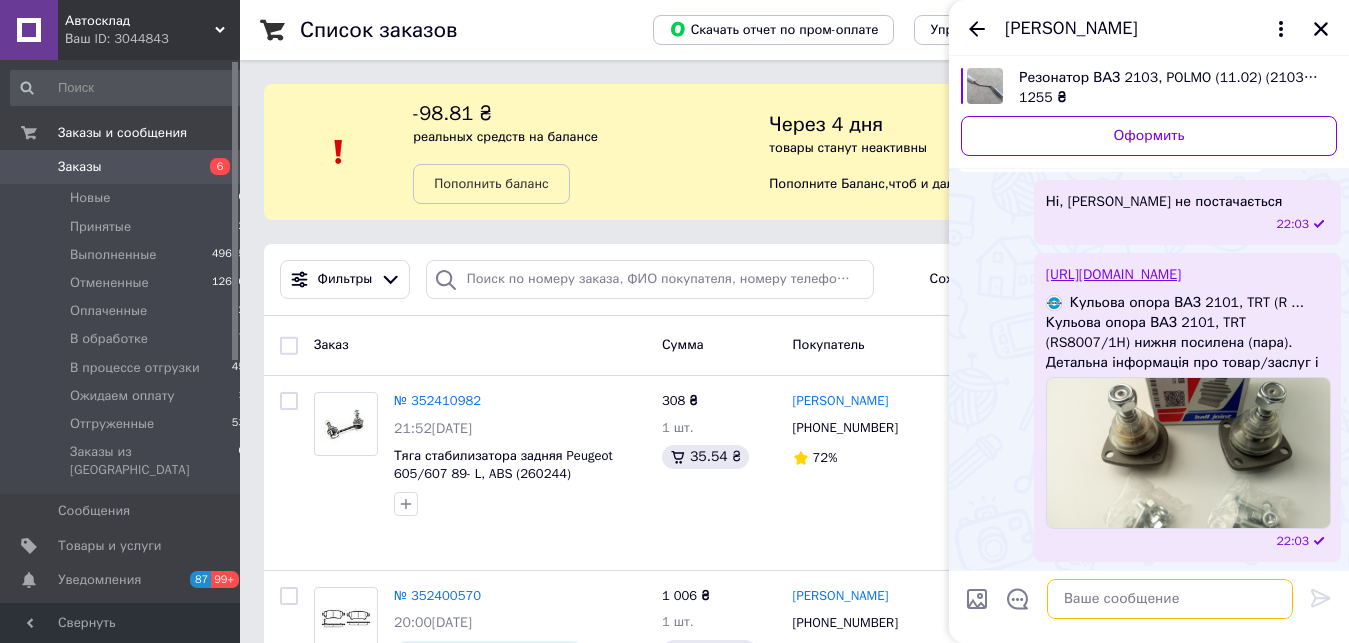 click at bounding box center (1170, 599) 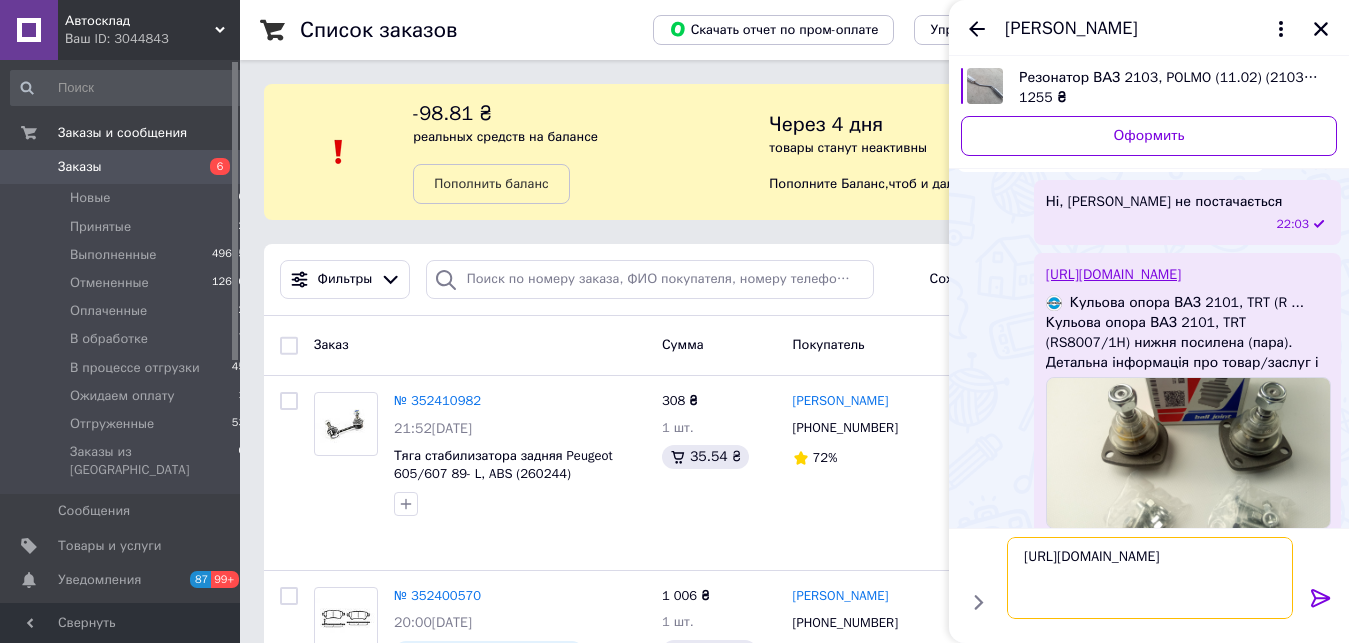type on "https://autosklad.net.ua/p860523594-sharovaya-opora-vaz.html" 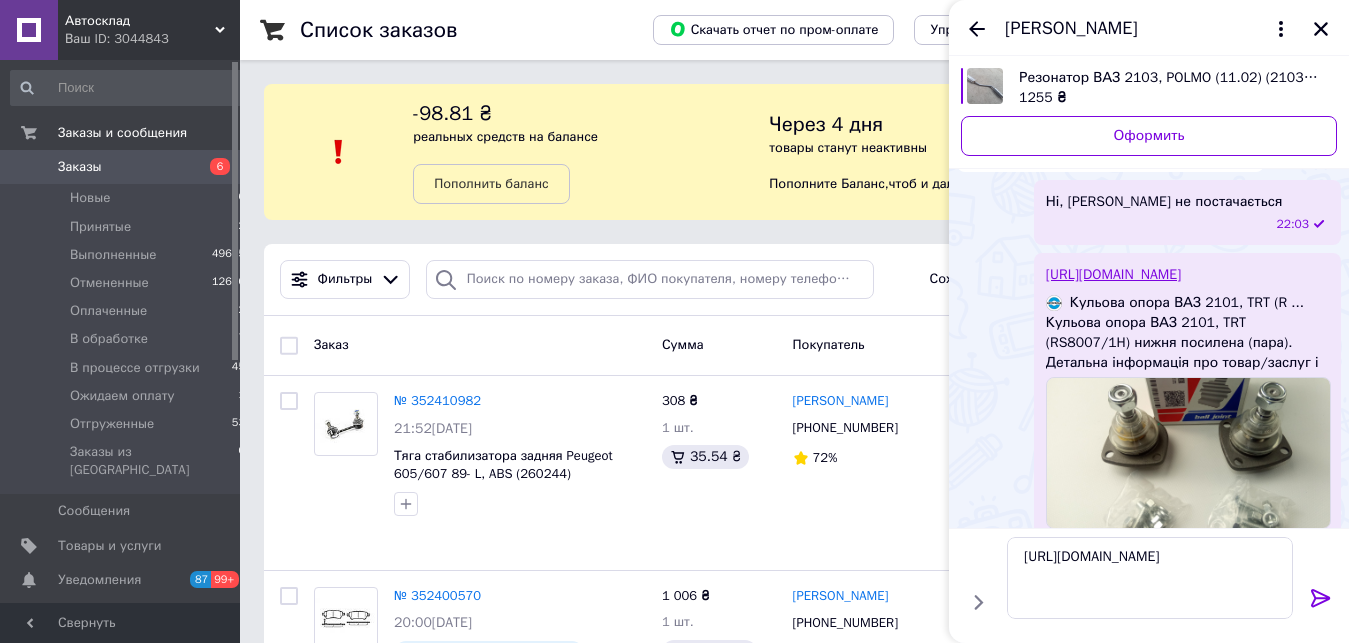 click 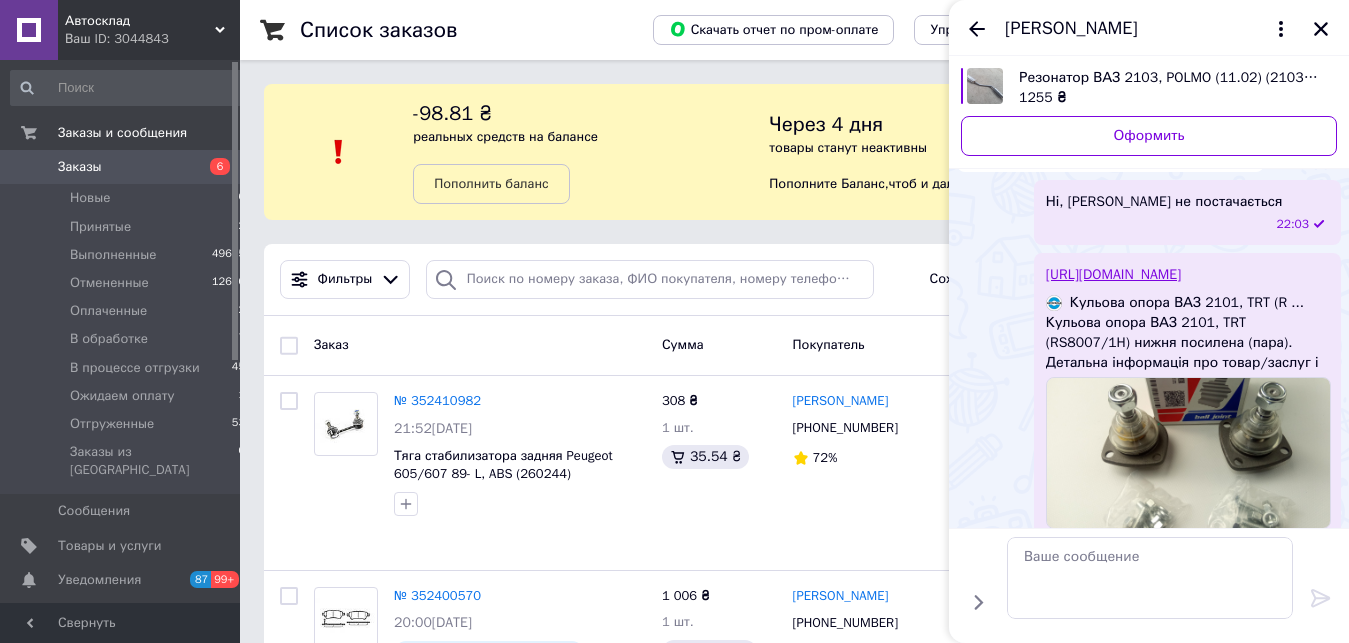 scroll, scrollTop: 928, scrollLeft: 0, axis: vertical 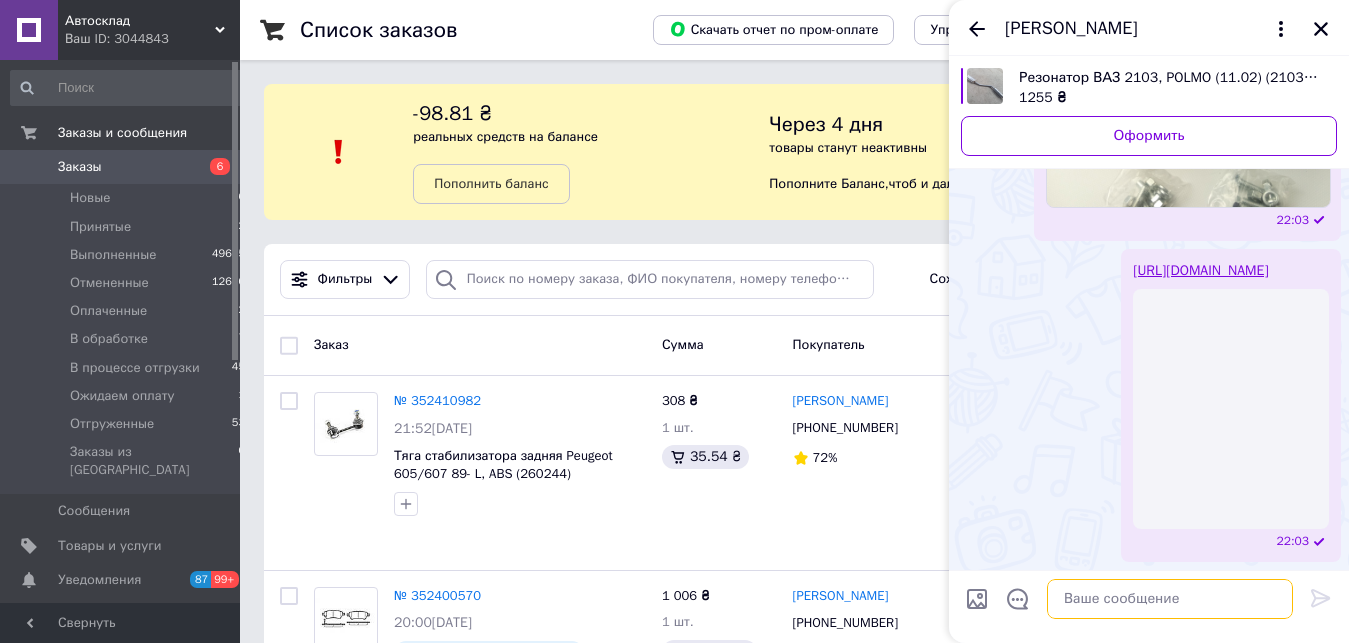 click at bounding box center [1170, 599] 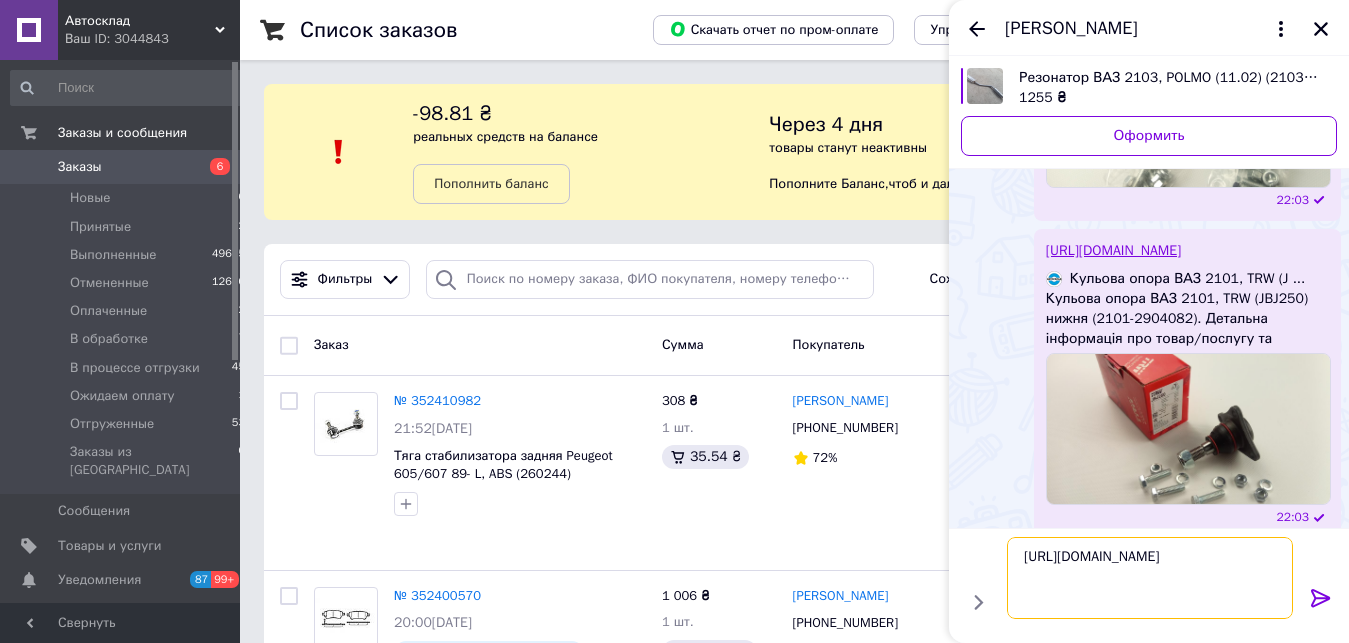 type on "https://autosklad.net.ua/p896945212-sharovaya-opora-vaz.html" 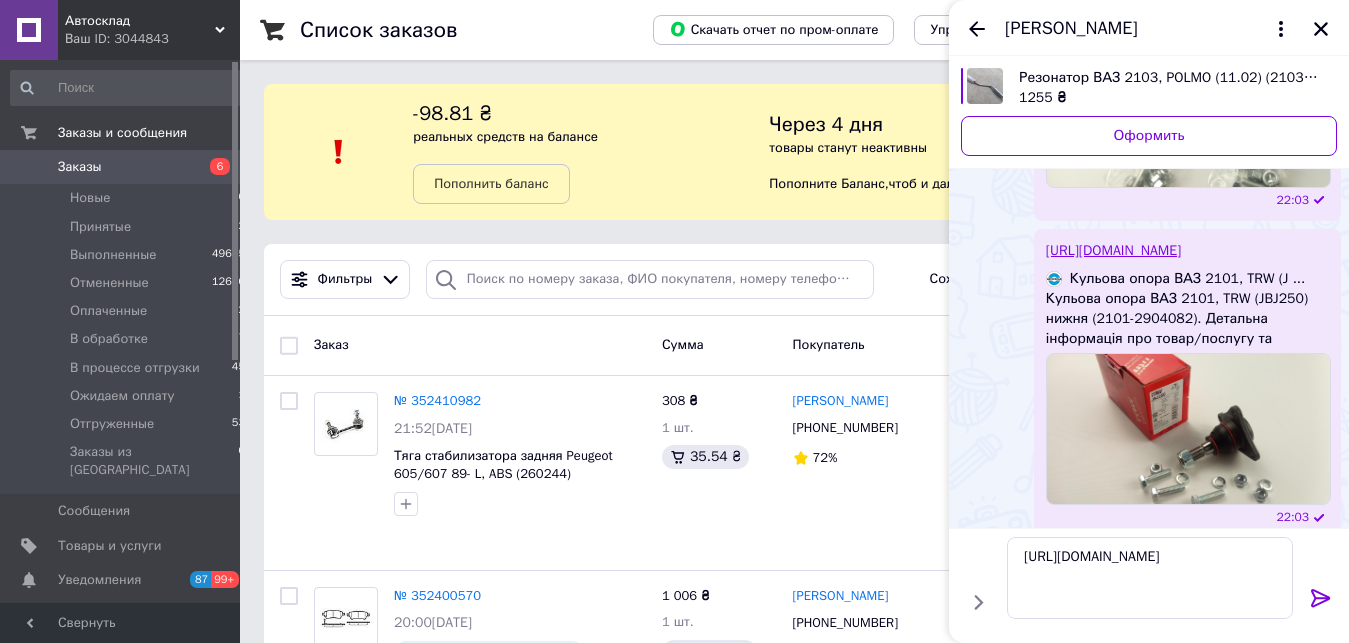 click 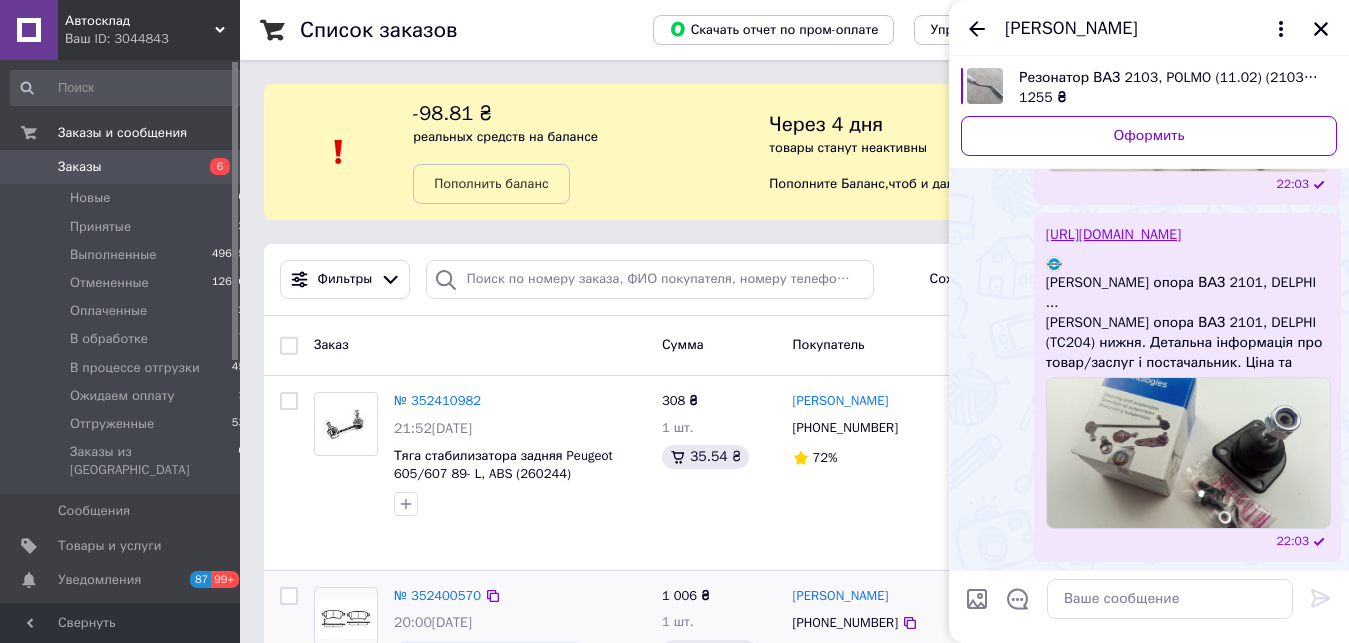 scroll, scrollTop: 1261, scrollLeft: 0, axis: vertical 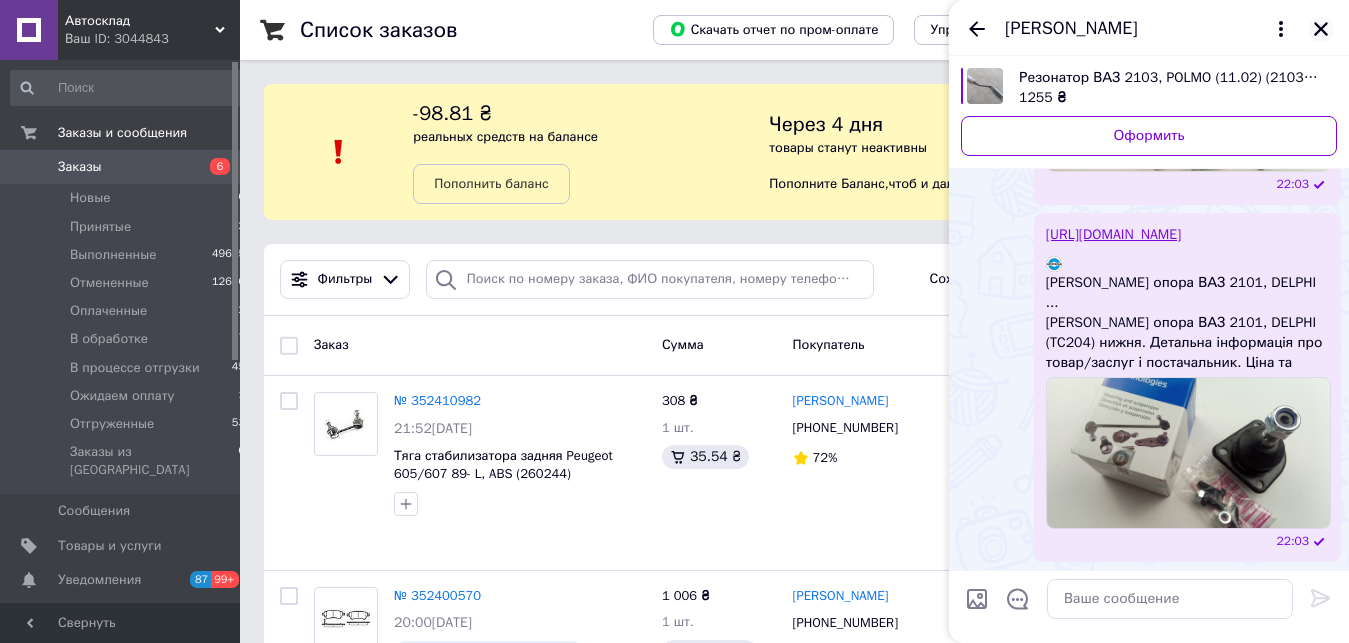 click 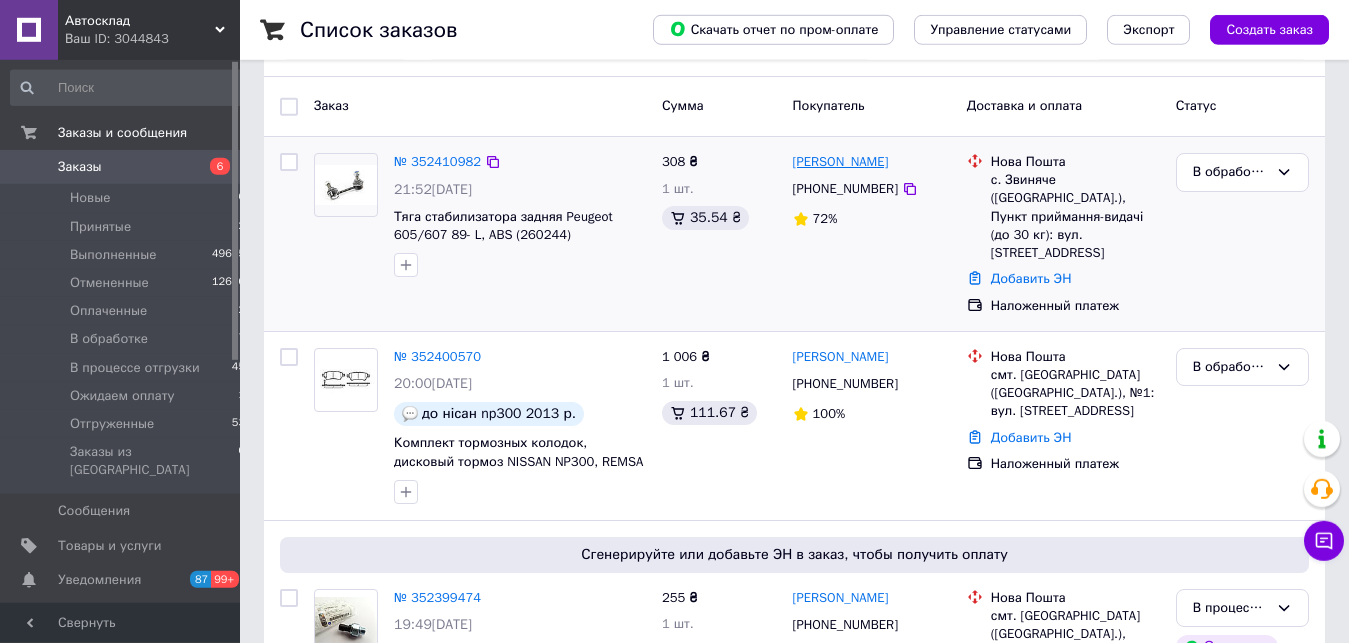 scroll, scrollTop: 306, scrollLeft: 0, axis: vertical 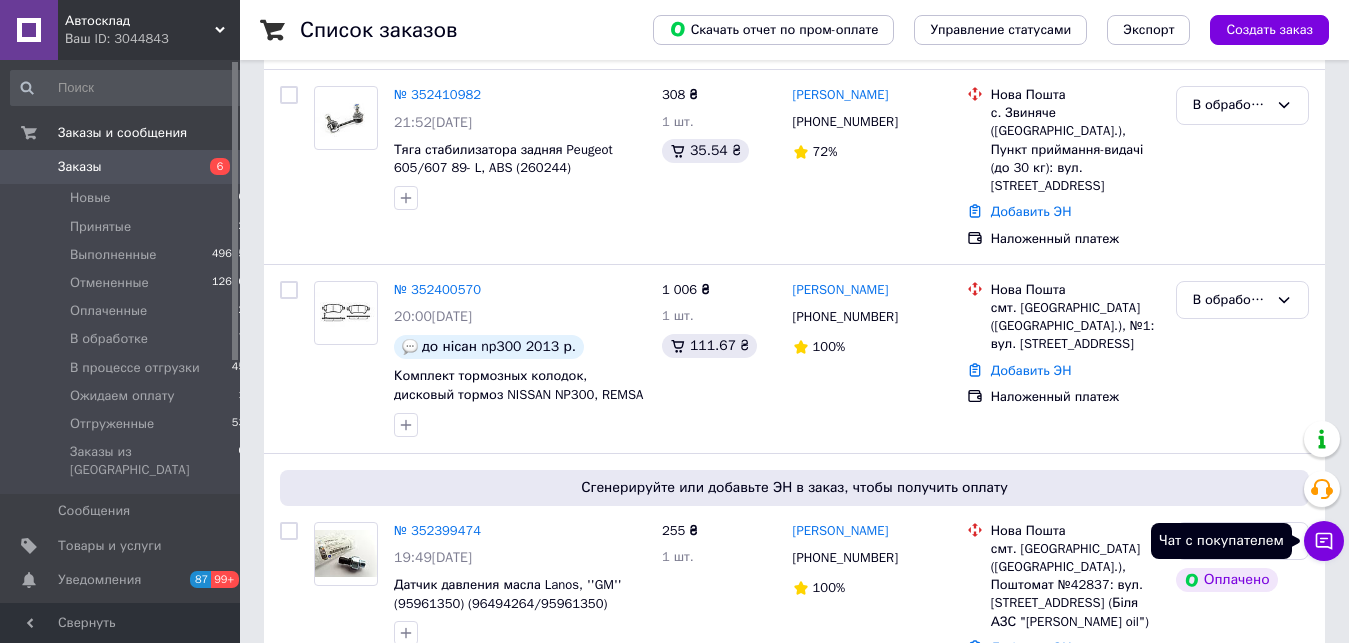 click 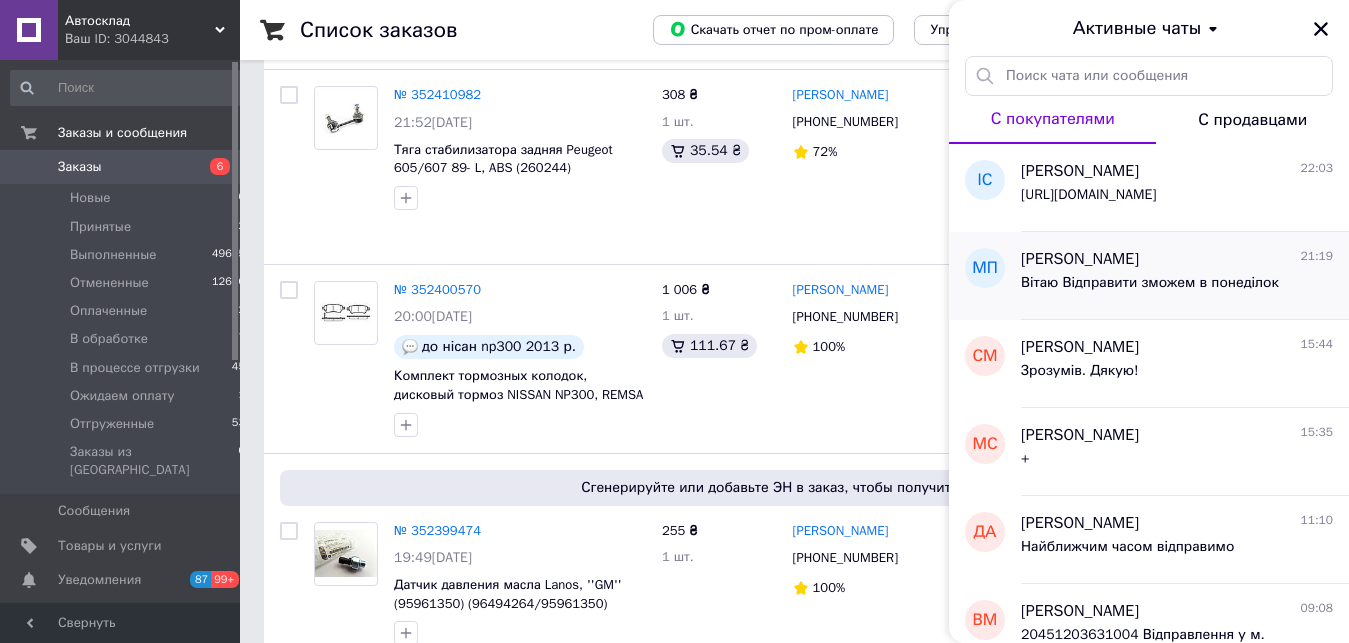 click on "Вітаю
Відправити зможем в понеділок" at bounding box center [1150, 283] 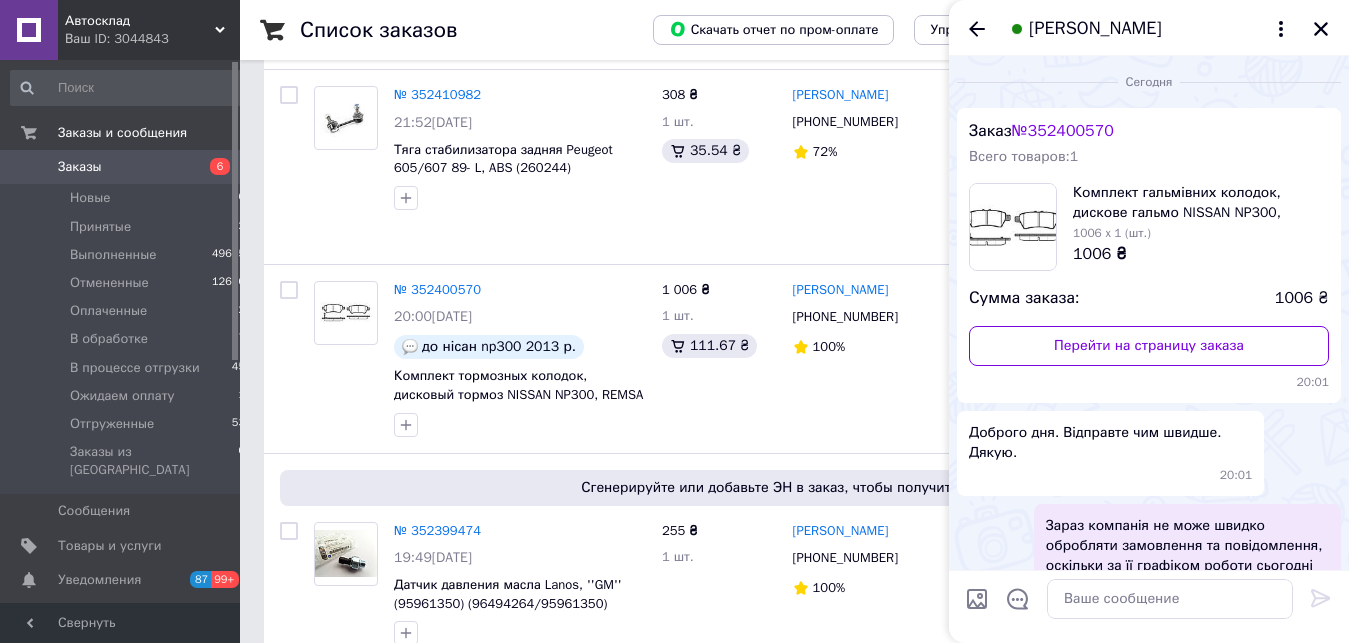 scroll, scrollTop: 159, scrollLeft: 0, axis: vertical 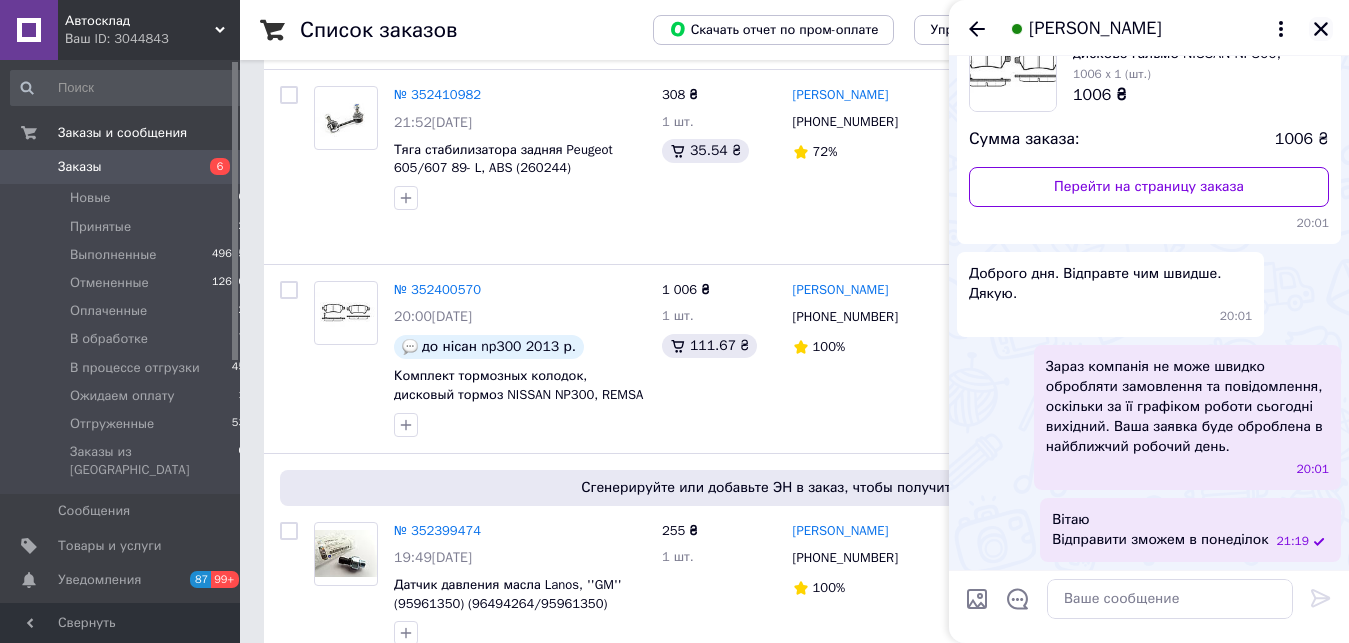 click 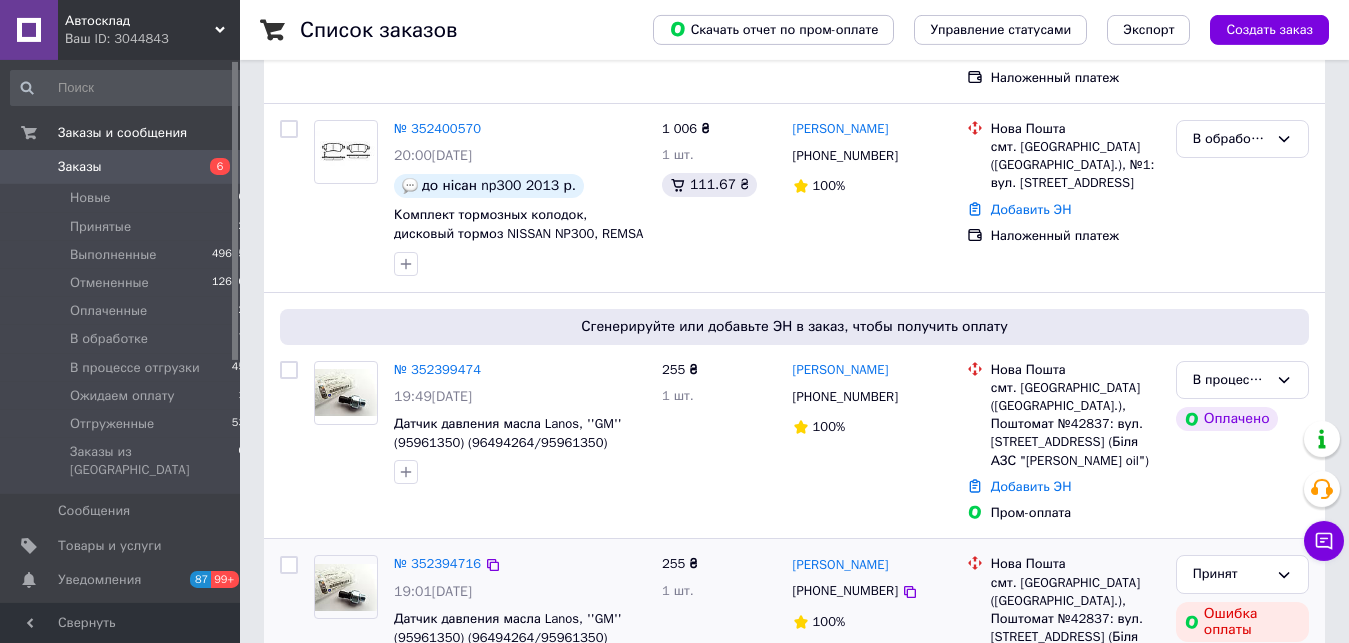 scroll, scrollTop: 510, scrollLeft: 0, axis: vertical 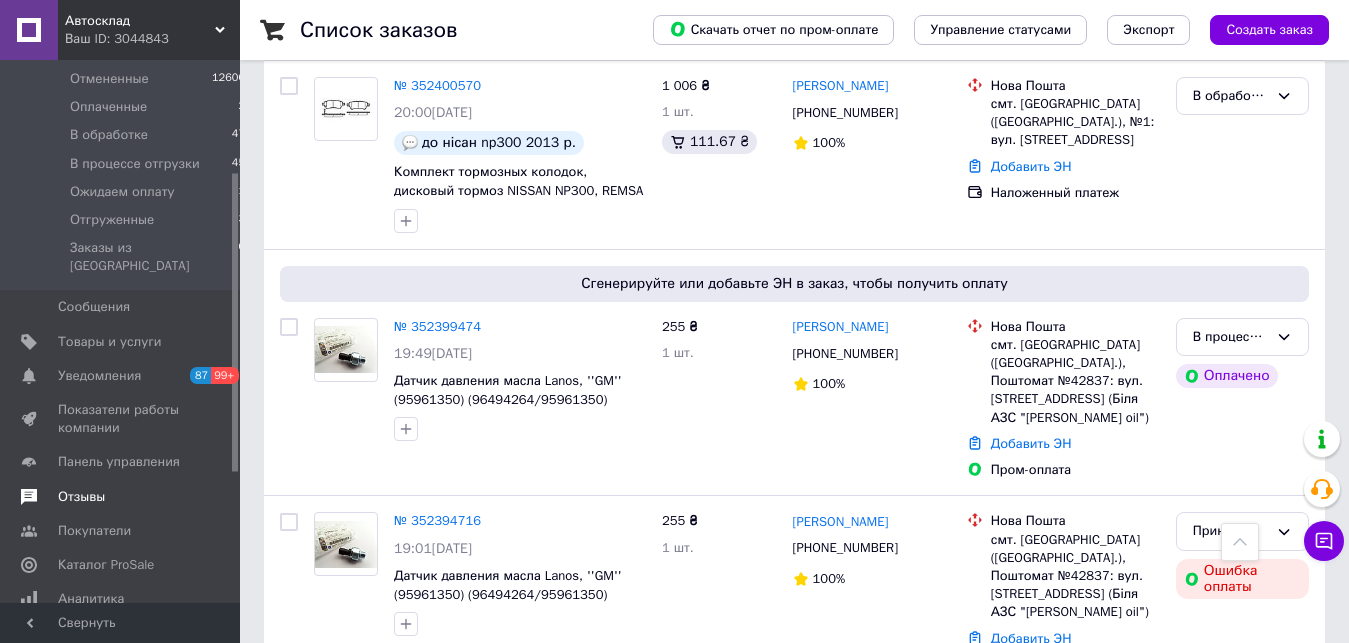 click on "Отзывы" at bounding box center [128, 497] 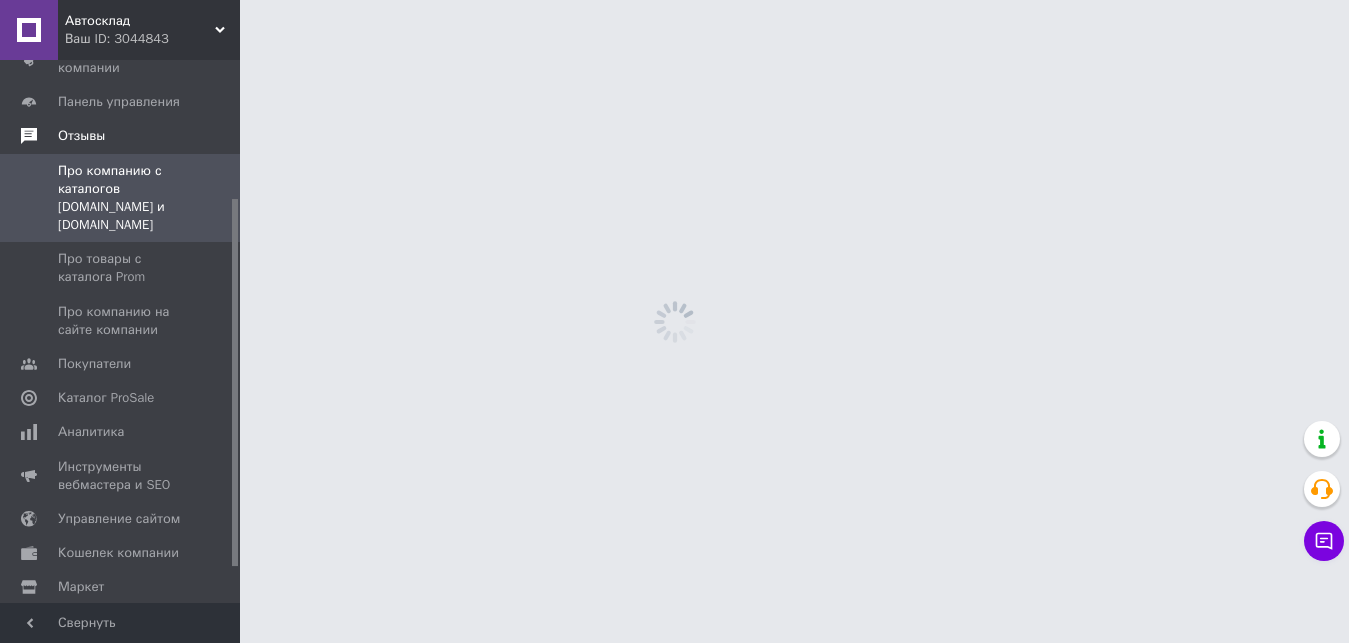 scroll, scrollTop: 0, scrollLeft: 0, axis: both 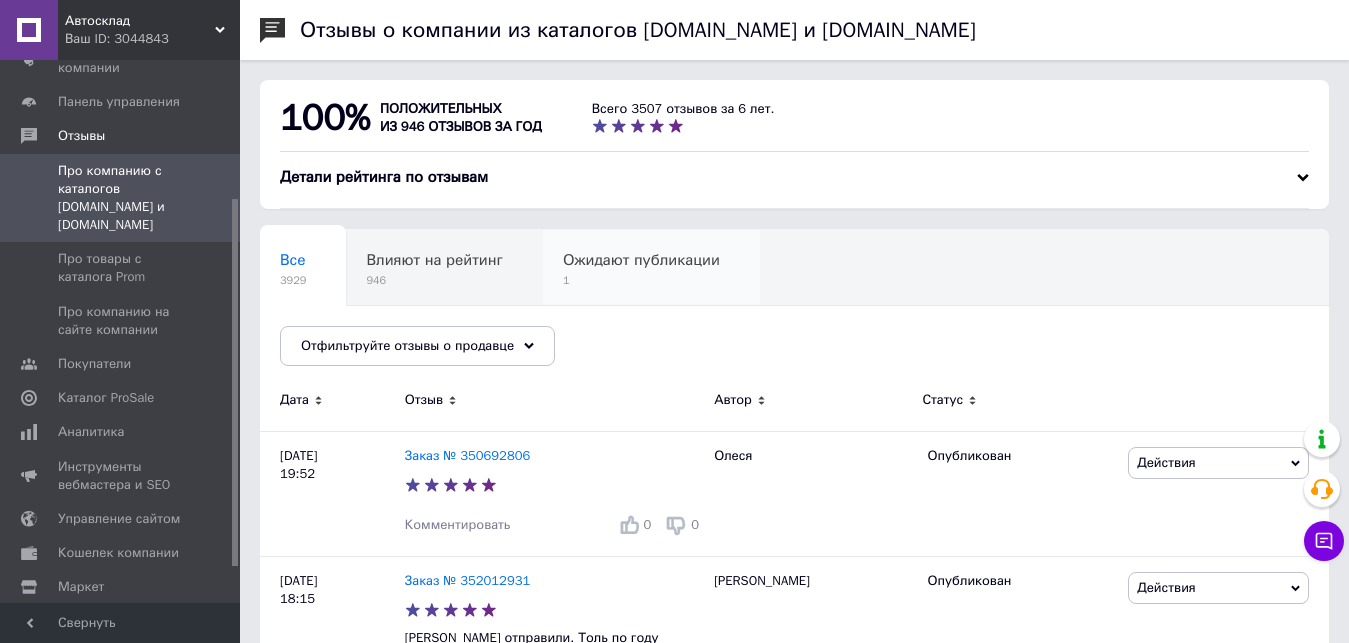 click on "Ожидают публикации" at bounding box center [641, 260] 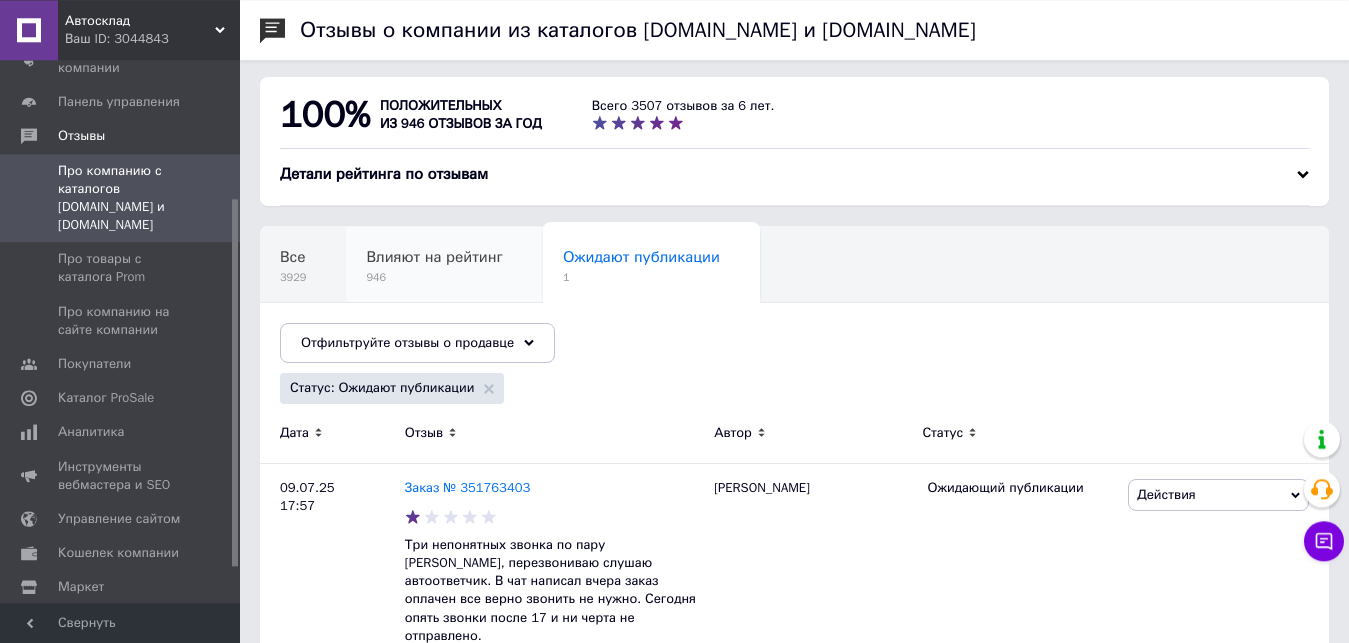 scroll, scrollTop: 0, scrollLeft: 0, axis: both 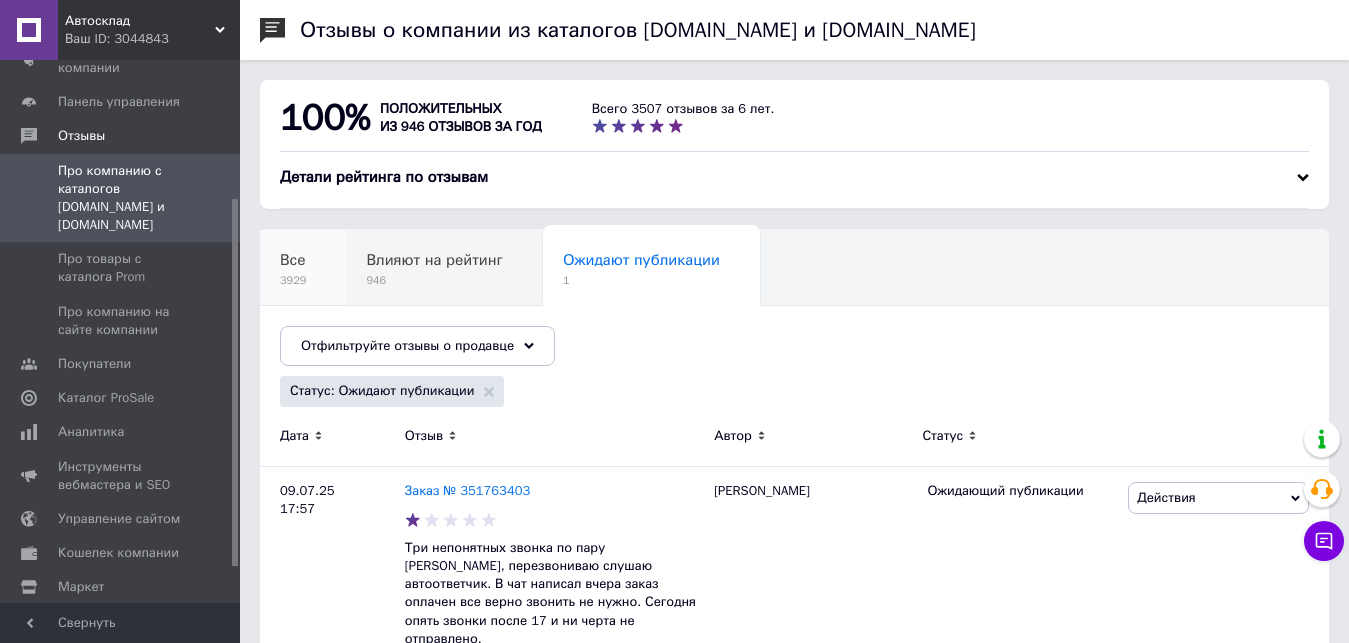 click on "Все 3929" at bounding box center [303, 268] 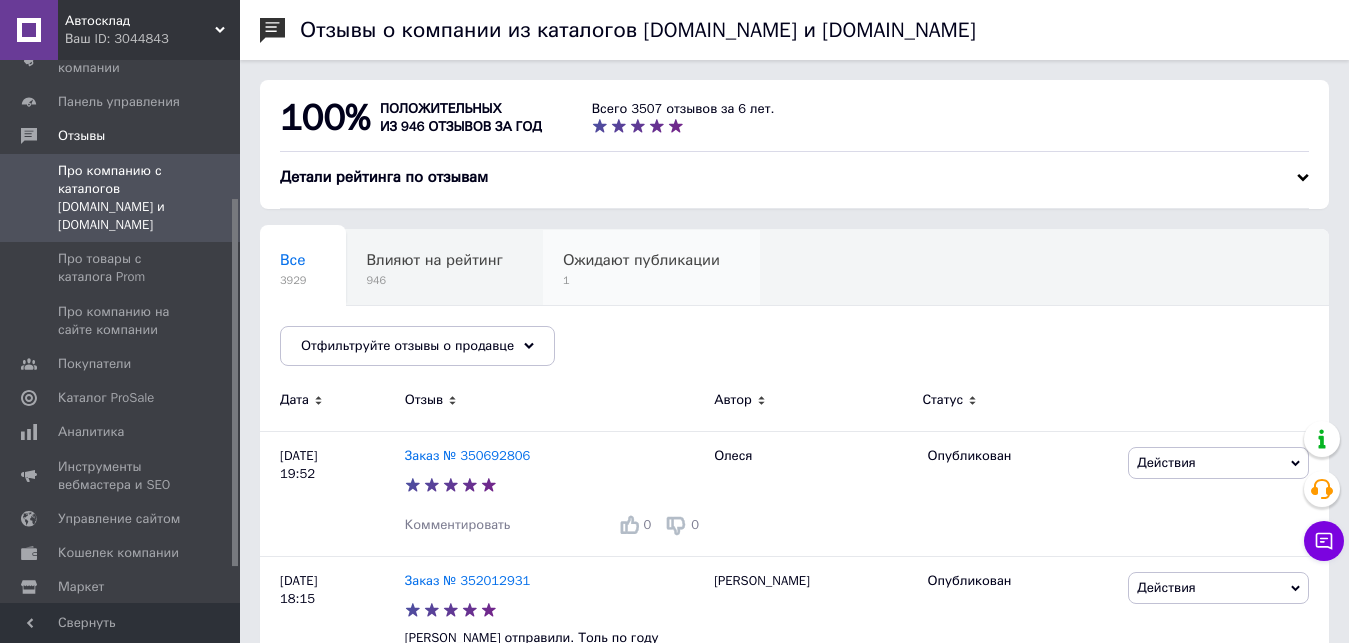 click on "Ожидают публикации" at bounding box center [641, 260] 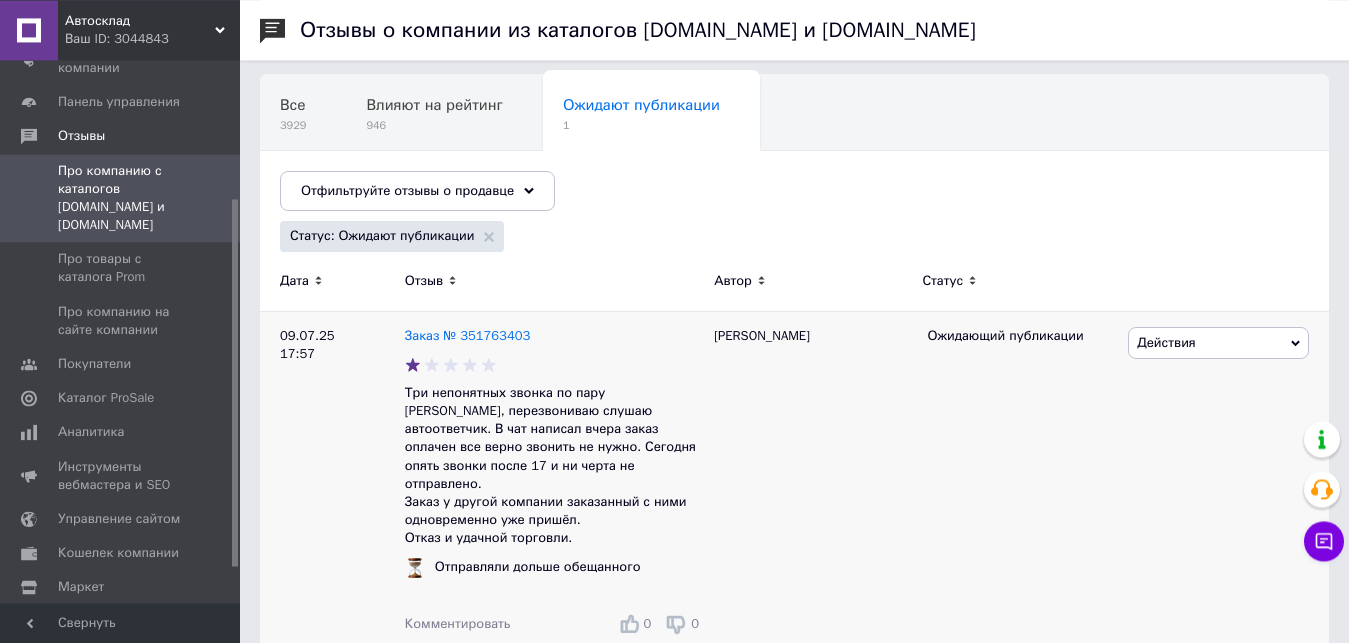 scroll, scrollTop: 171, scrollLeft: 0, axis: vertical 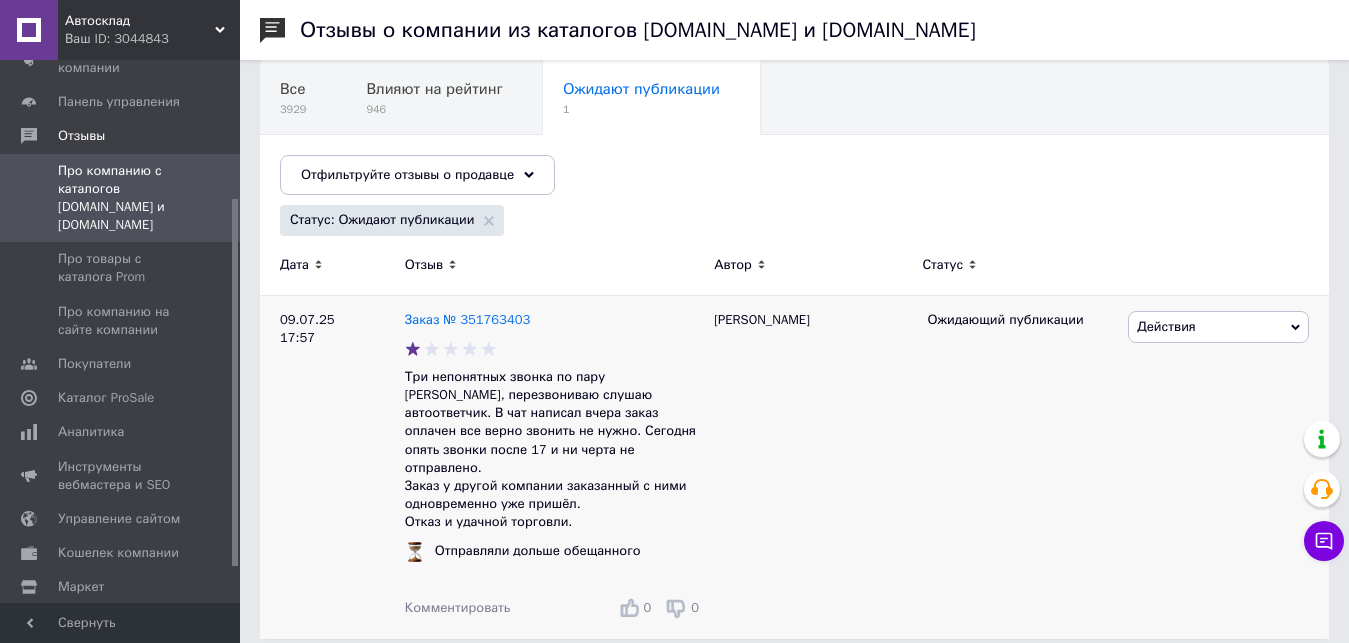 click on "Действия" at bounding box center [1166, 326] 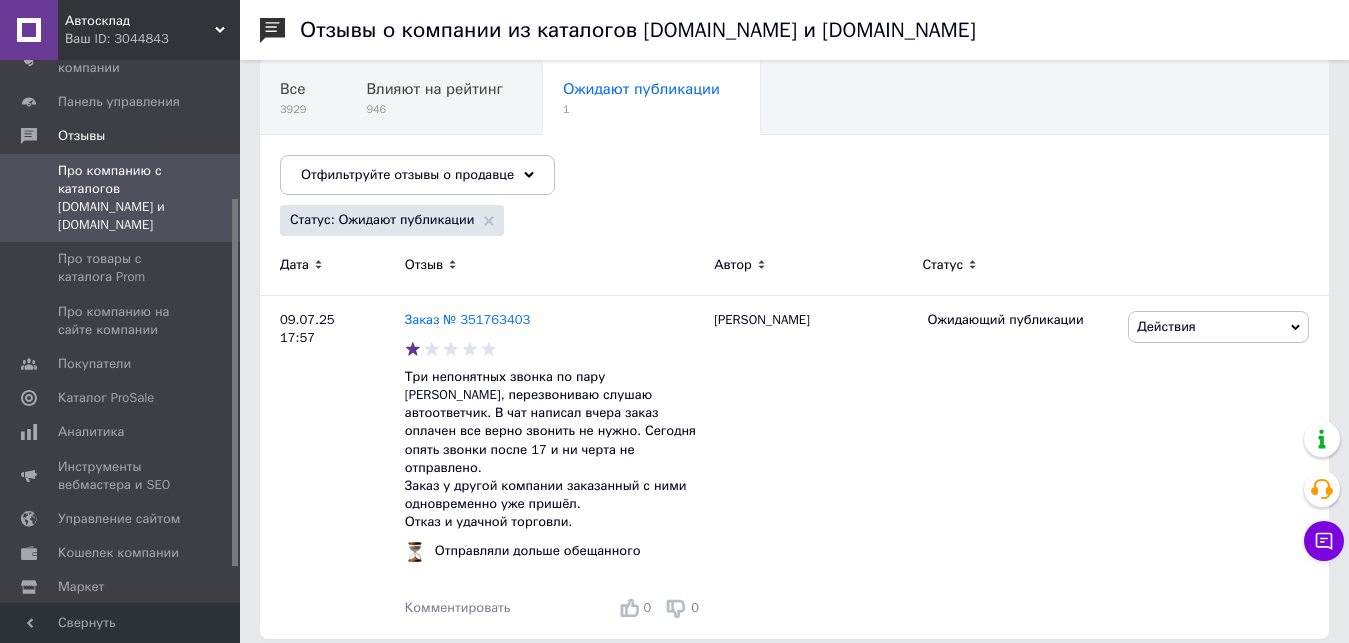 click on "Ваш ID: 3044843" at bounding box center [152, 39] 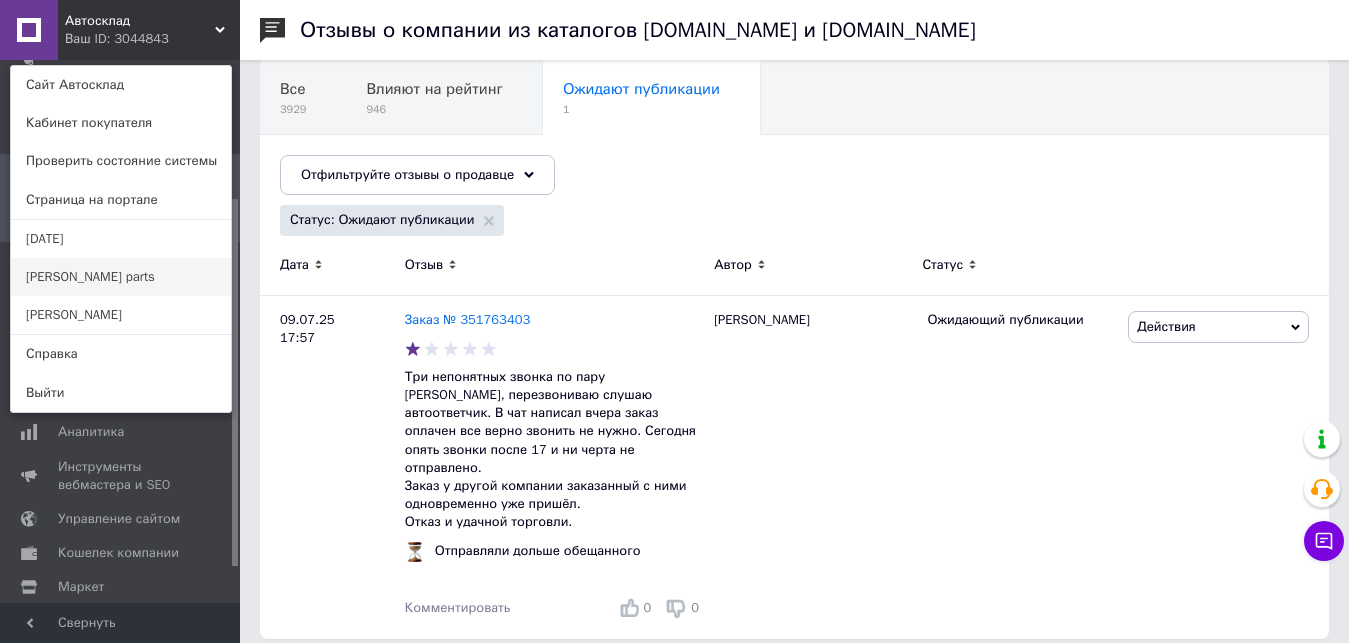 click on "[PERSON_NAME] parts" at bounding box center (121, 277) 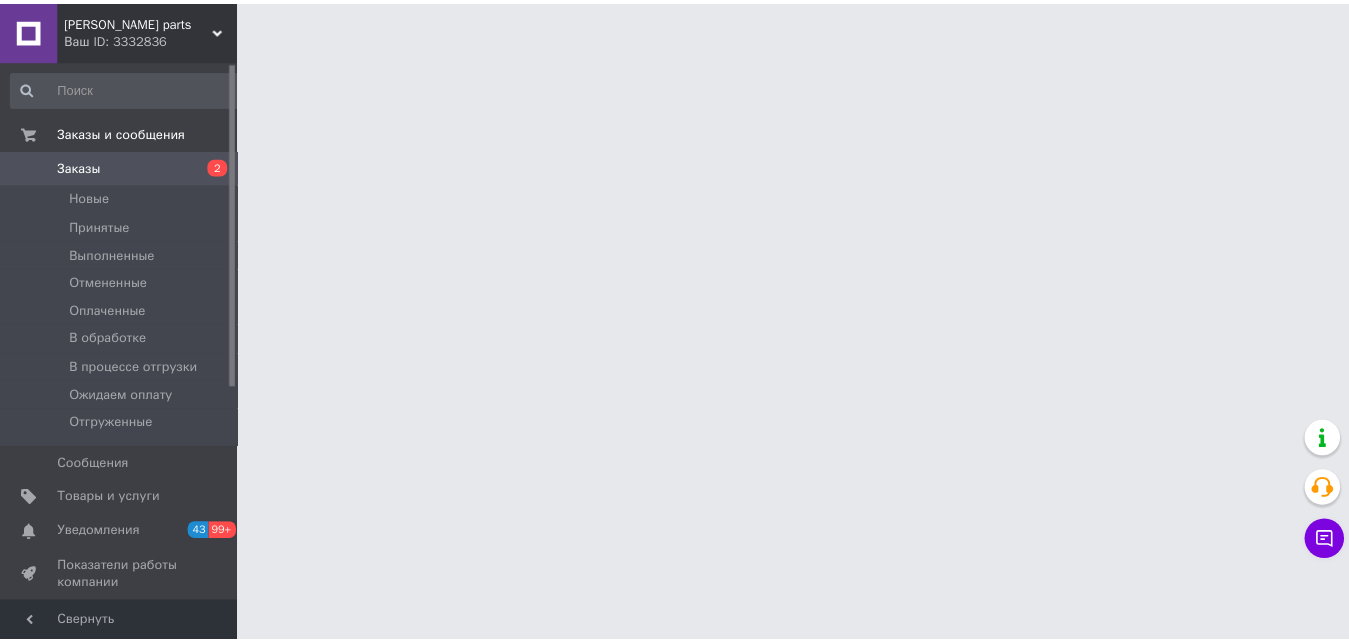 scroll, scrollTop: 0, scrollLeft: 0, axis: both 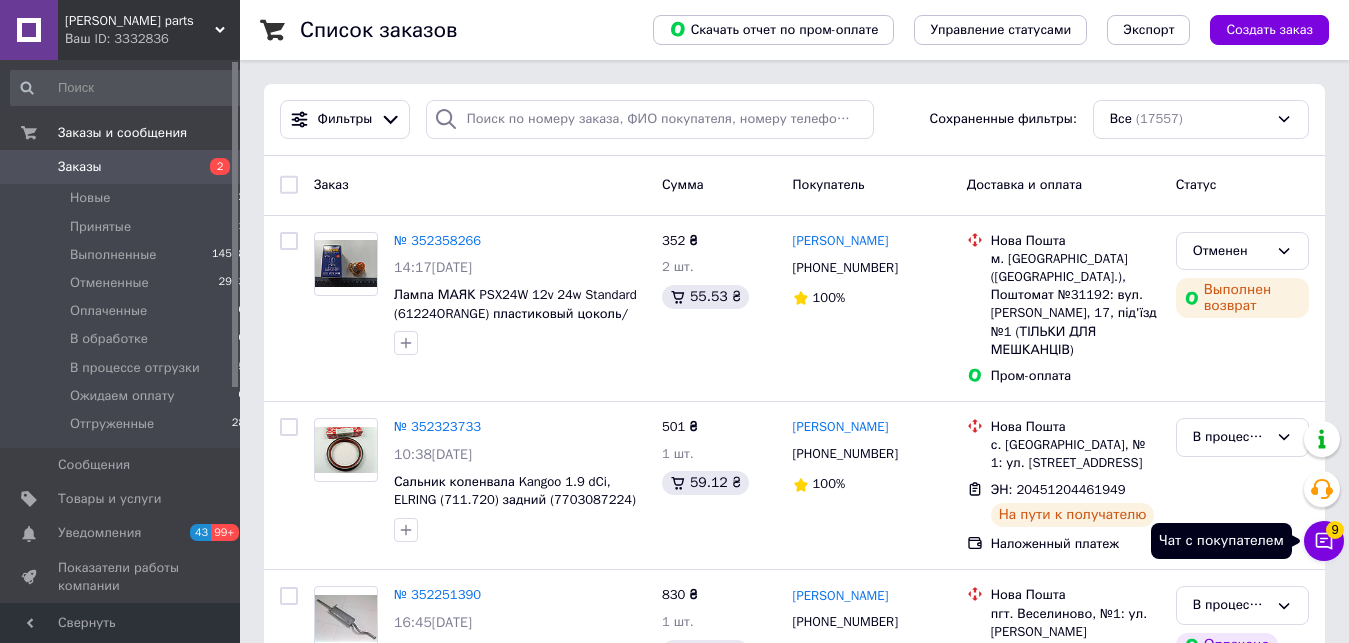 click 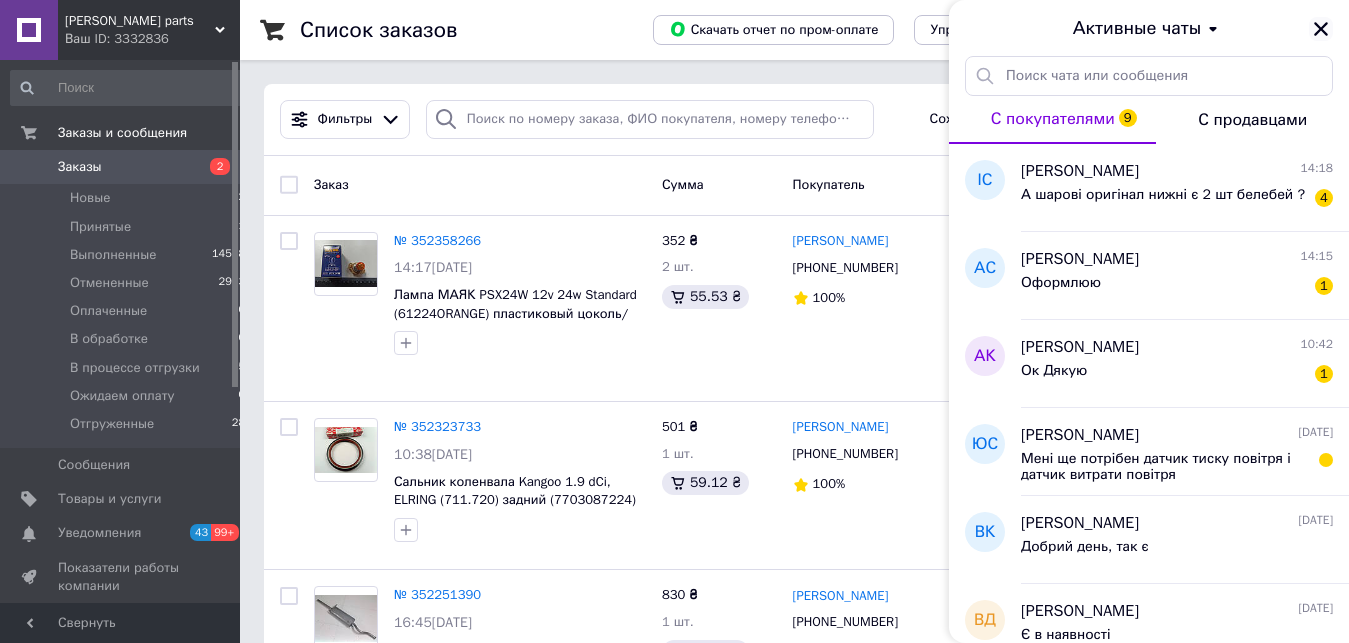 click 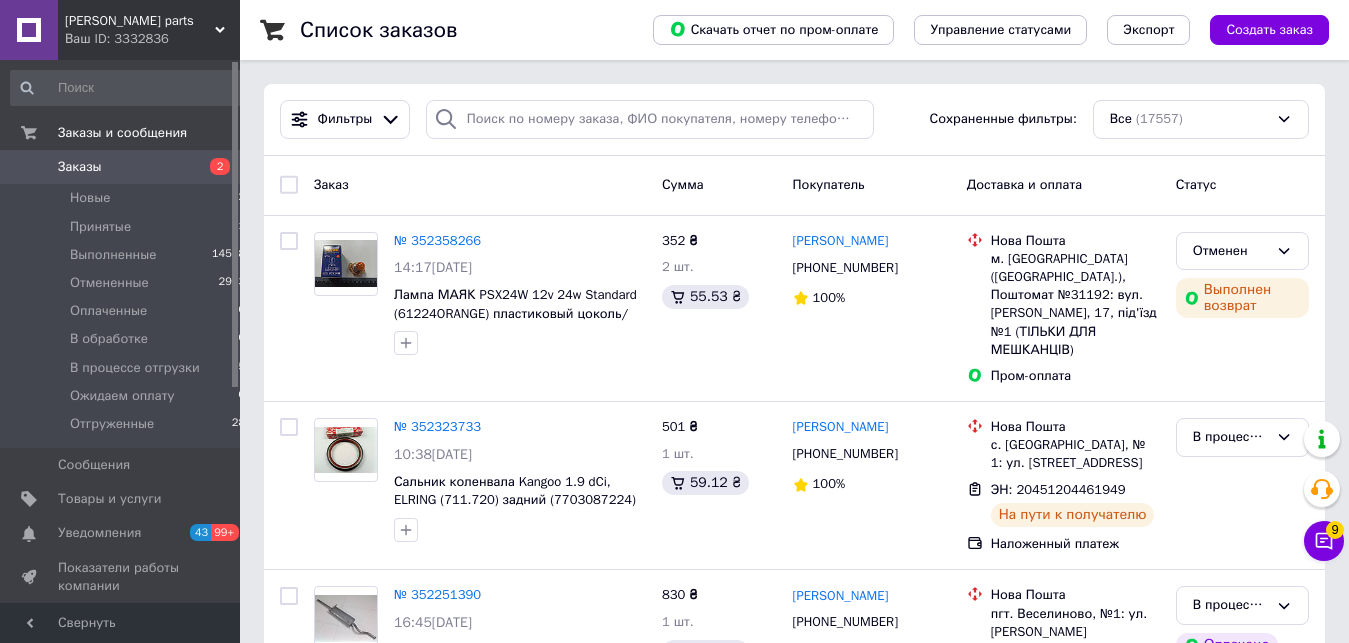 click on "Ваш ID: 3332836" at bounding box center [152, 39] 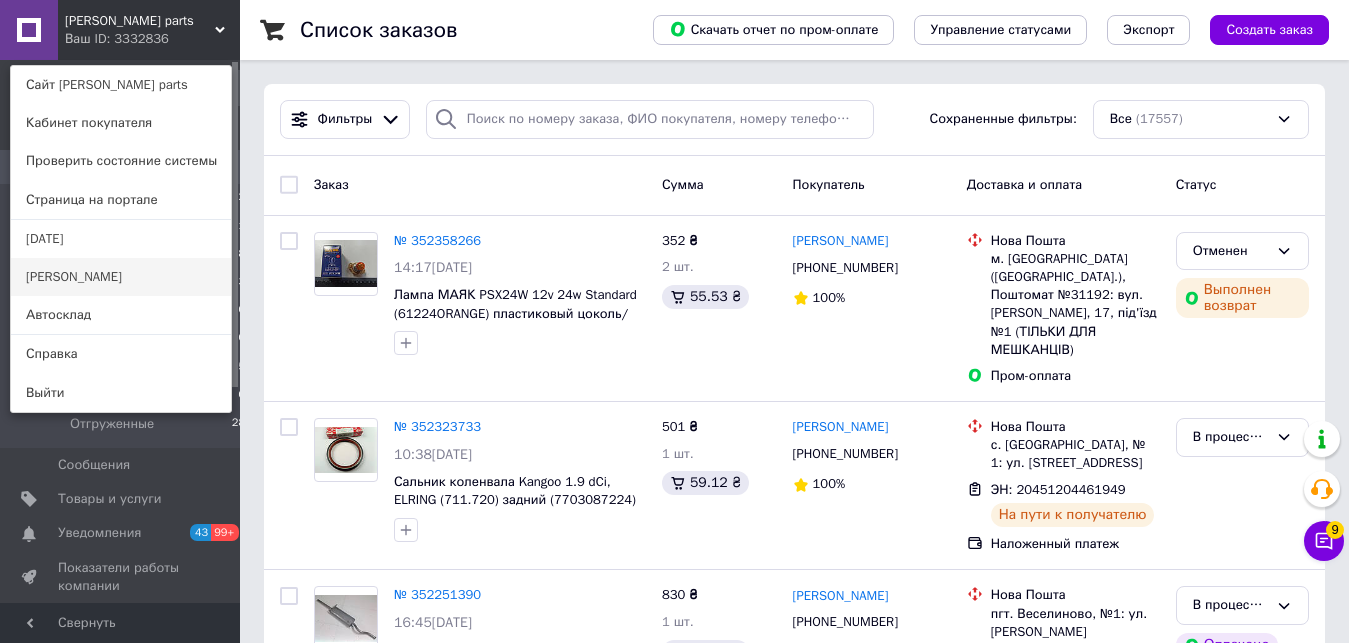 click on "[PERSON_NAME]" at bounding box center [121, 277] 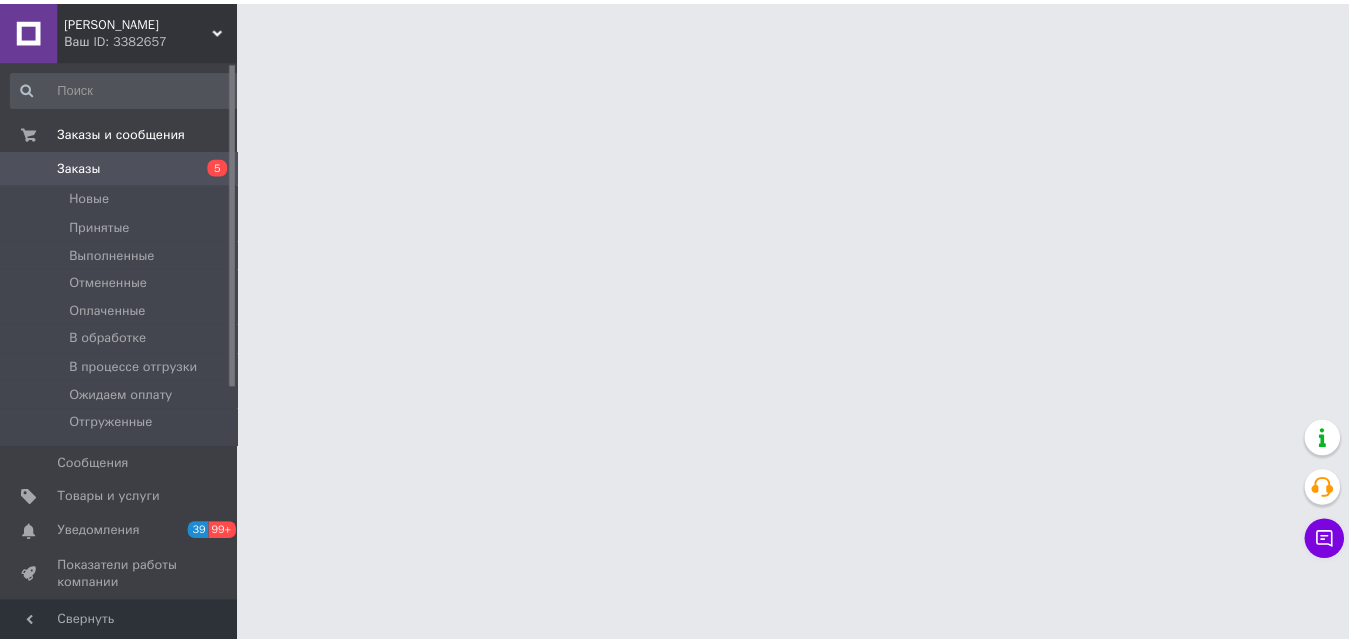 scroll, scrollTop: 0, scrollLeft: 0, axis: both 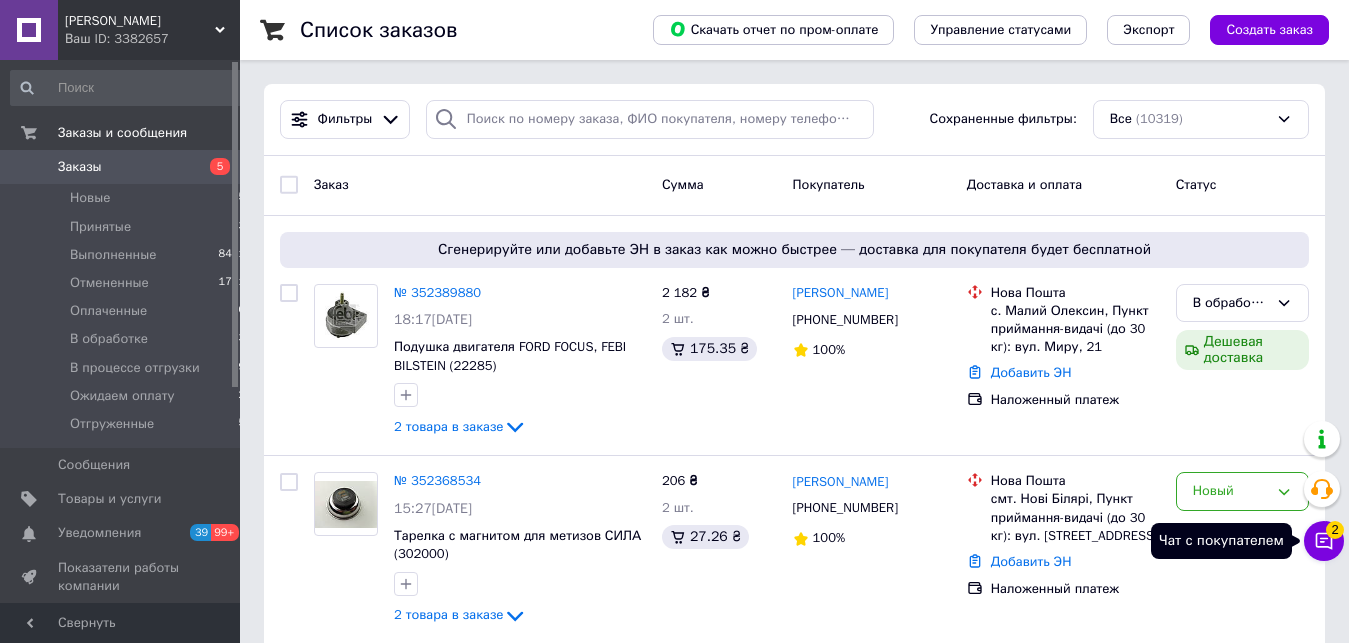 click 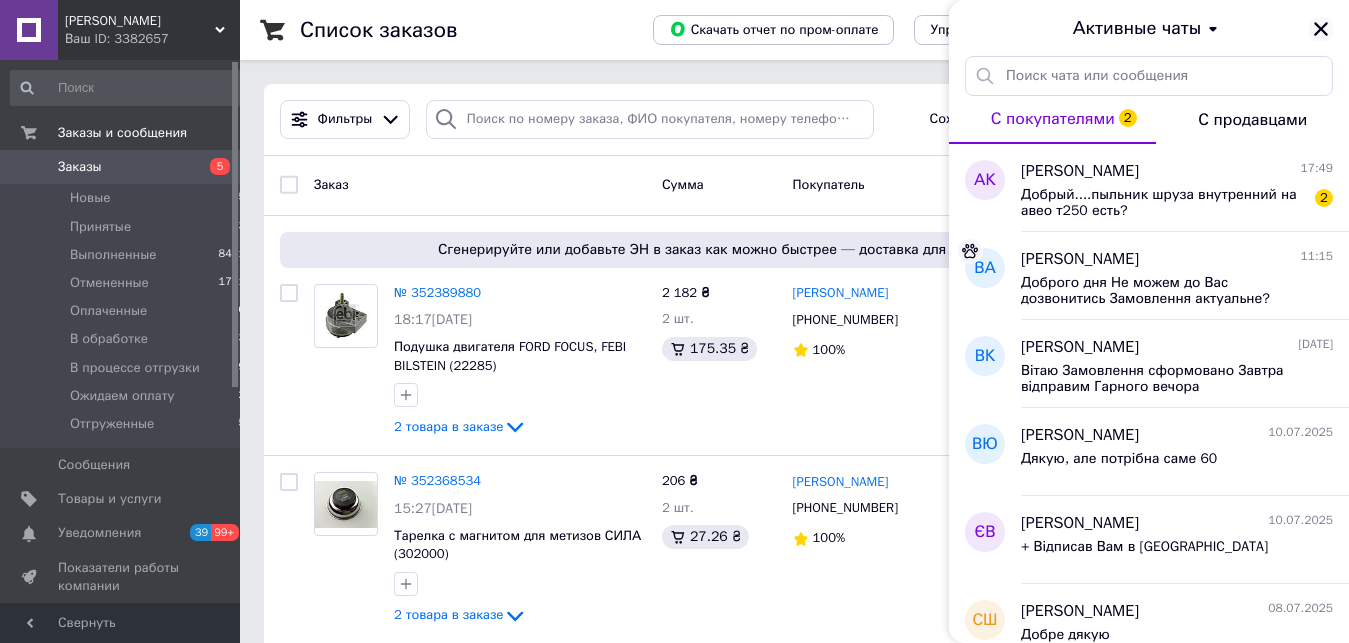click 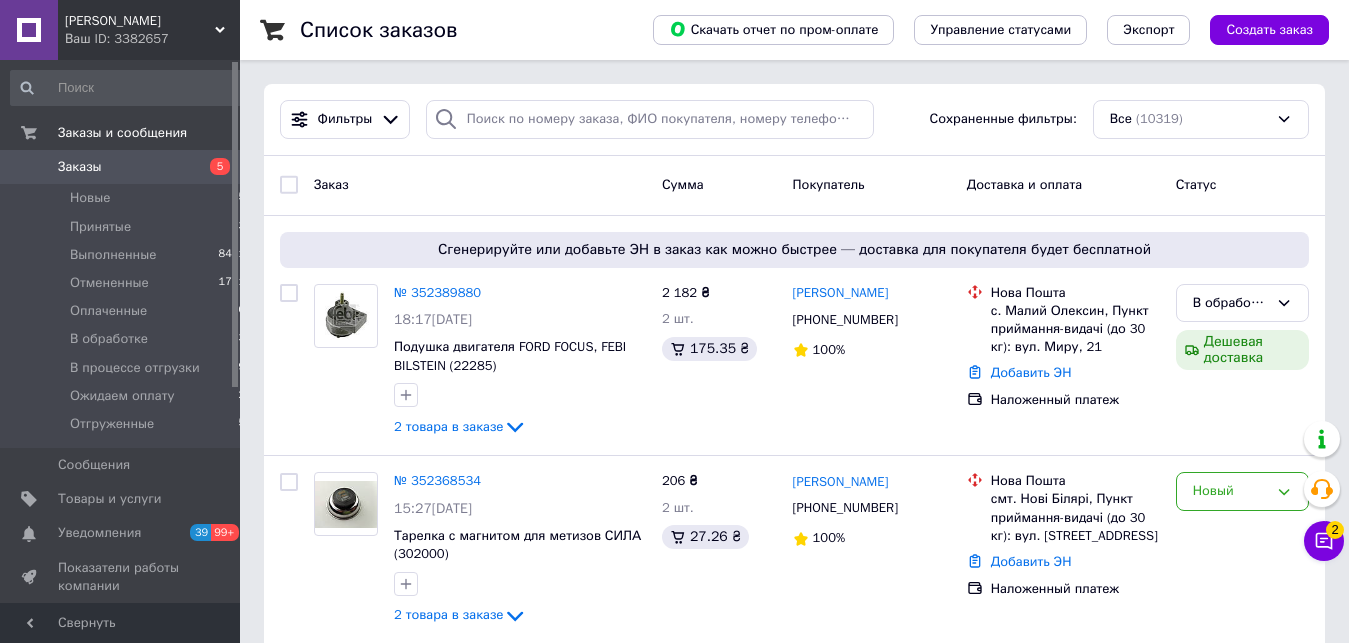 click on "Ваш ID: 3382657" at bounding box center (152, 39) 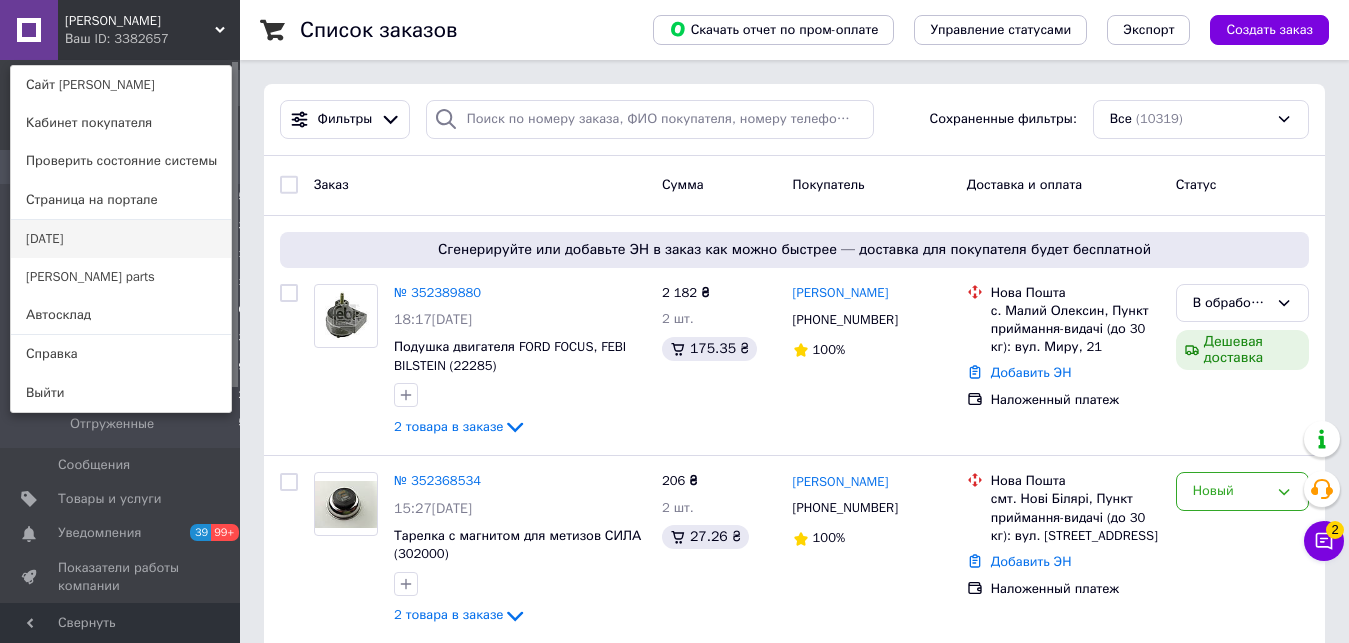 click on "[DATE]" at bounding box center (121, 239) 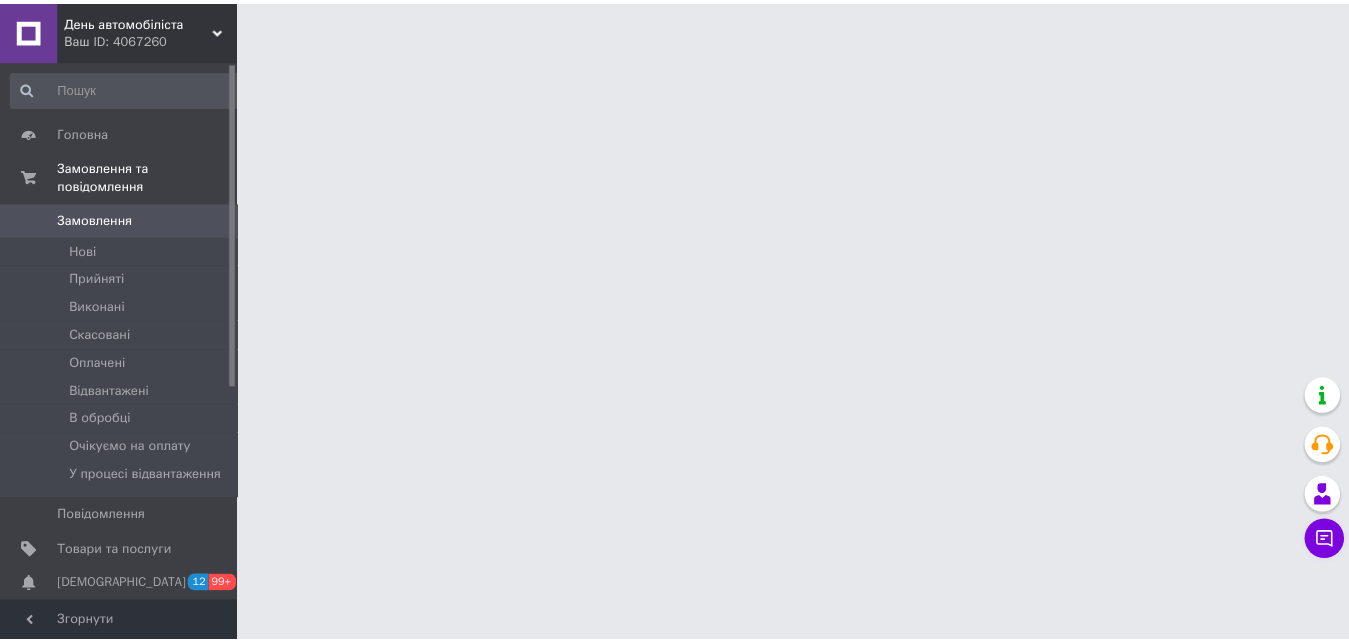 scroll, scrollTop: 0, scrollLeft: 0, axis: both 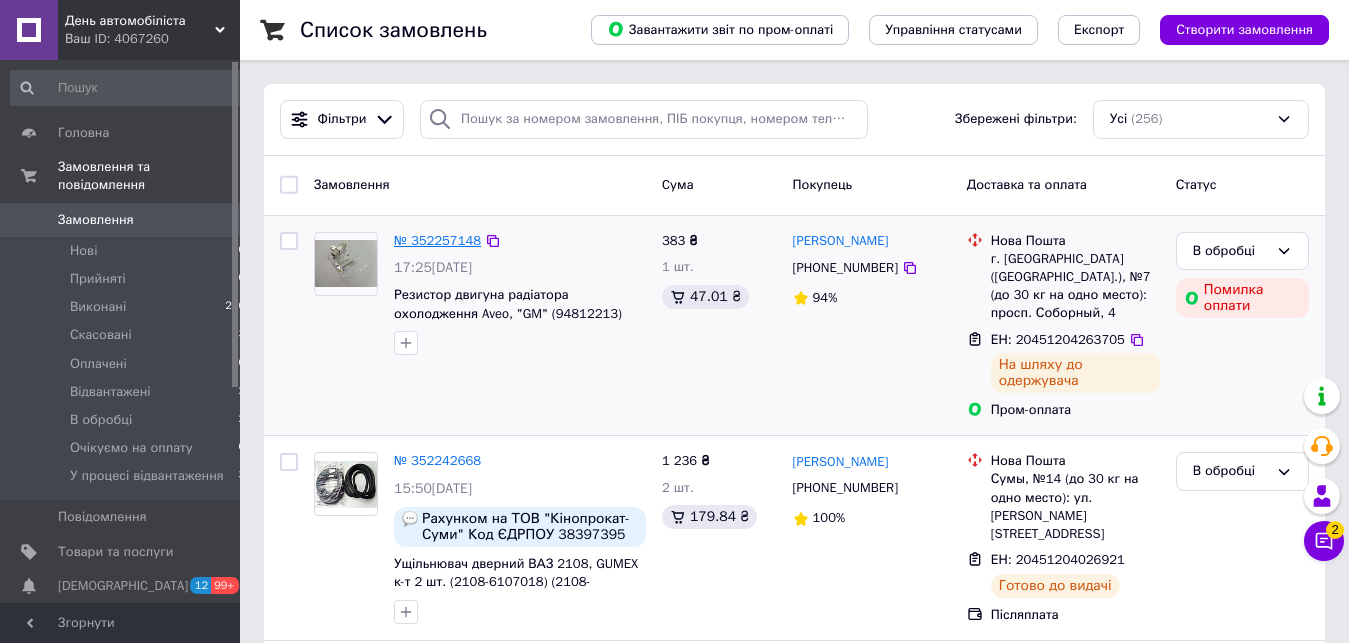 click on "№ 352257148" at bounding box center (437, 240) 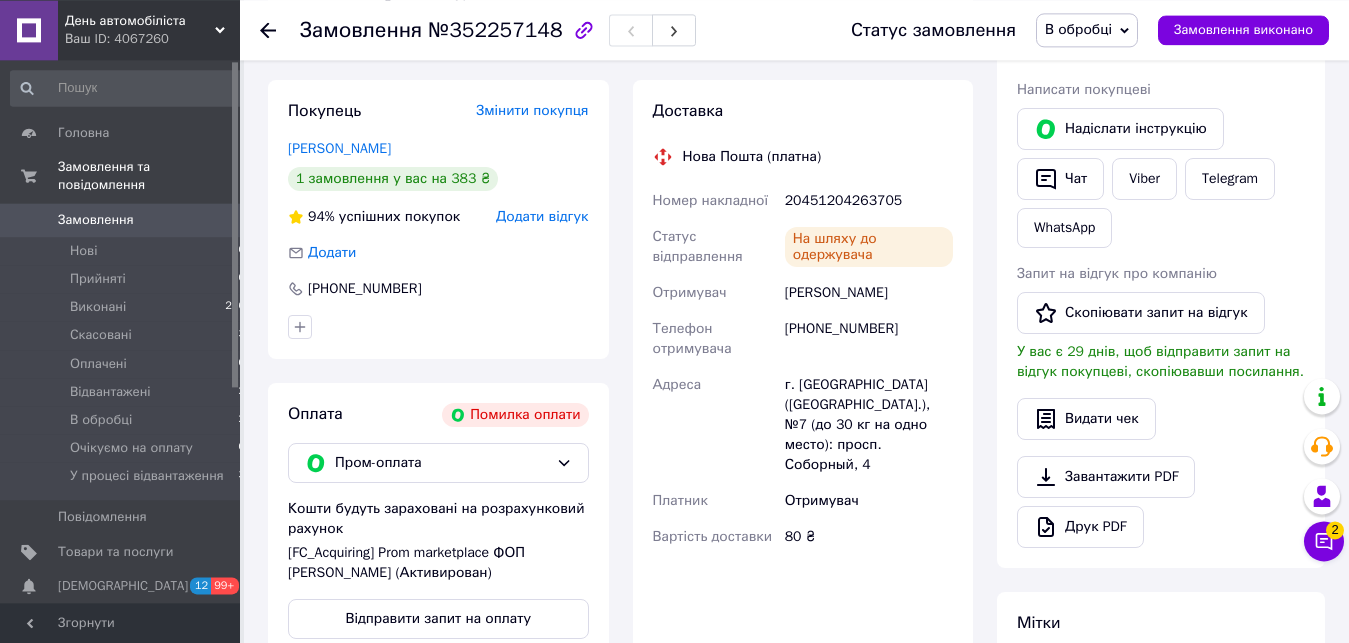 scroll, scrollTop: 408, scrollLeft: 0, axis: vertical 